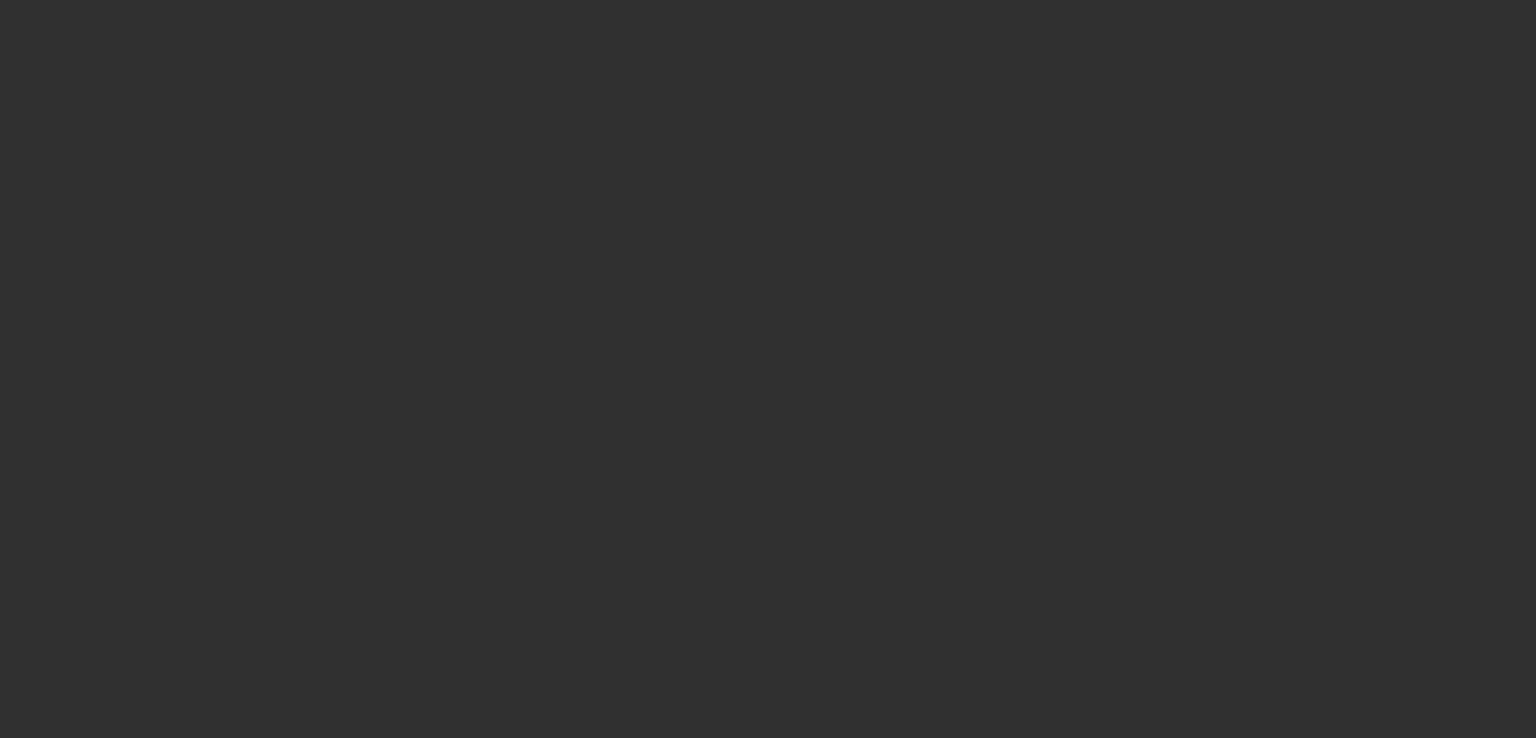 scroll, scrollTop: 0, scrollLeft: 0, axis: both 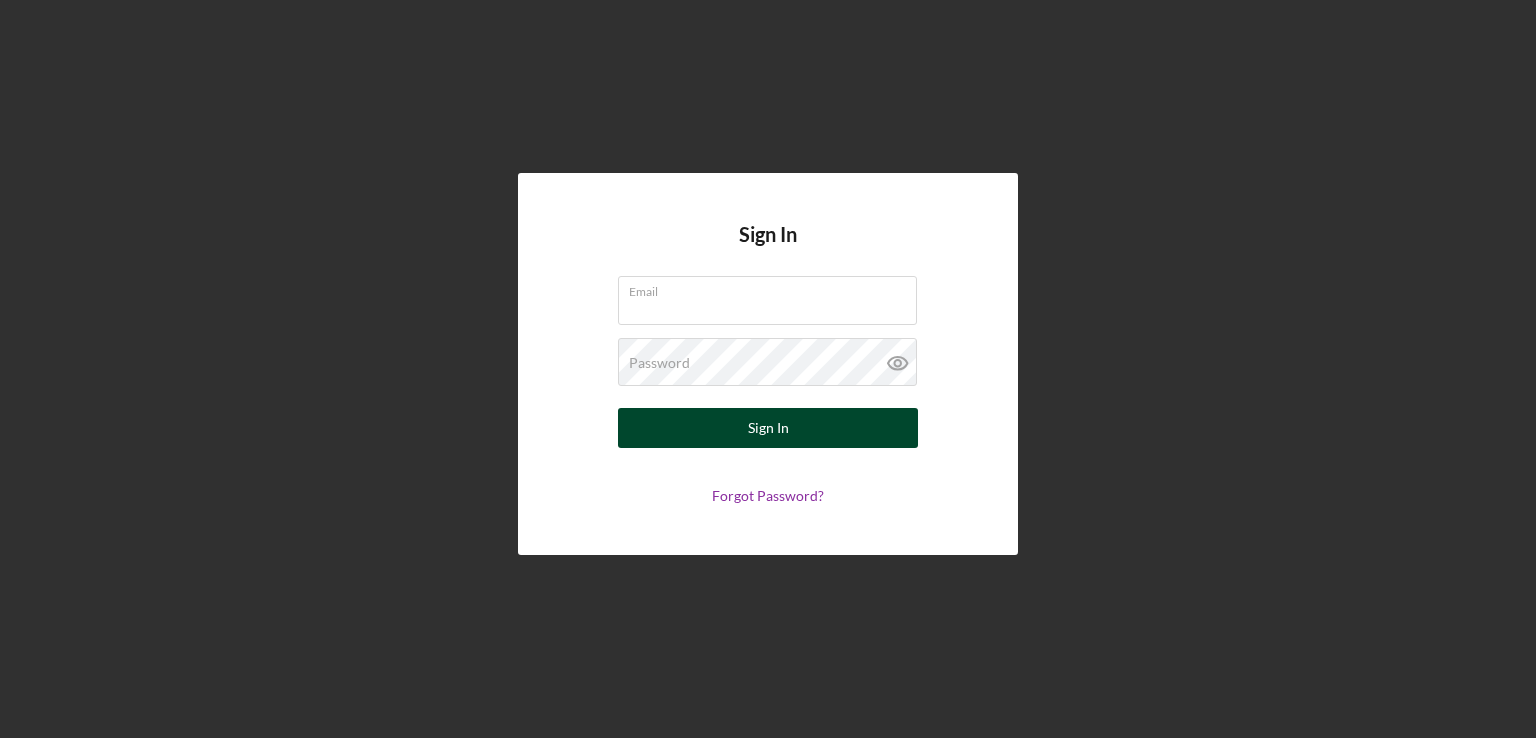 type on "[EMAIL]@[DOMAIN].org" 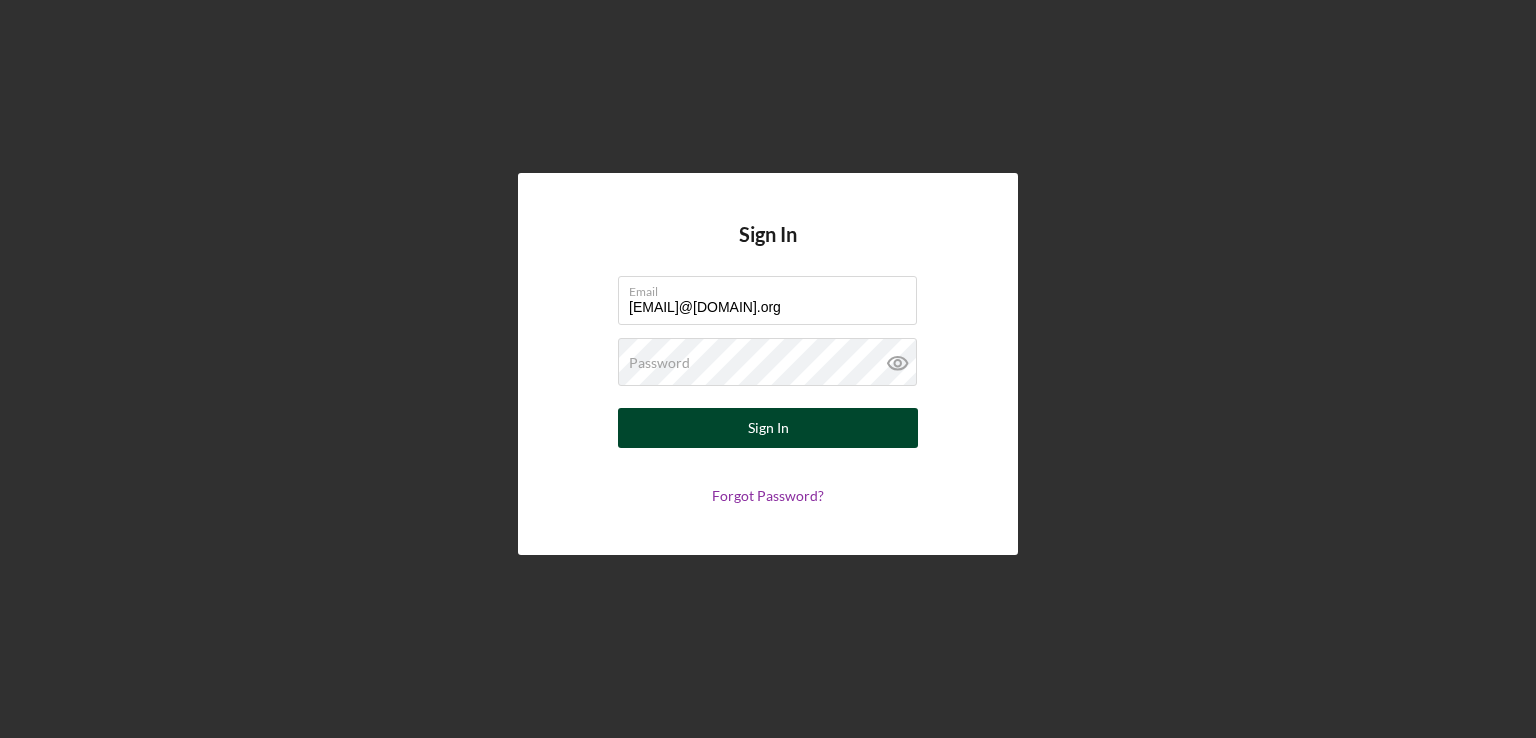 click on "Sign In" at bounding box center [768, 428] 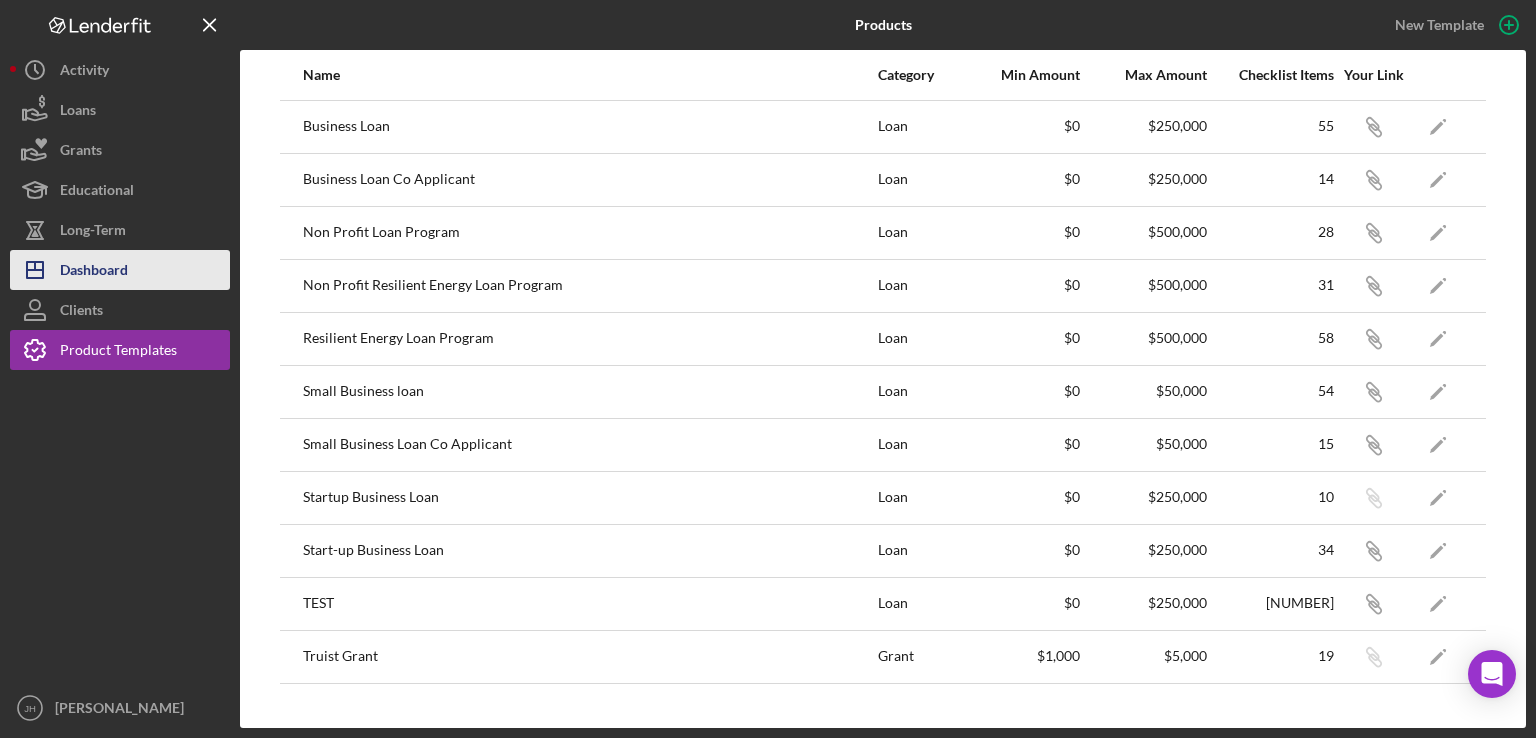 click on "Dashboard" at bounding box center (94, 272) 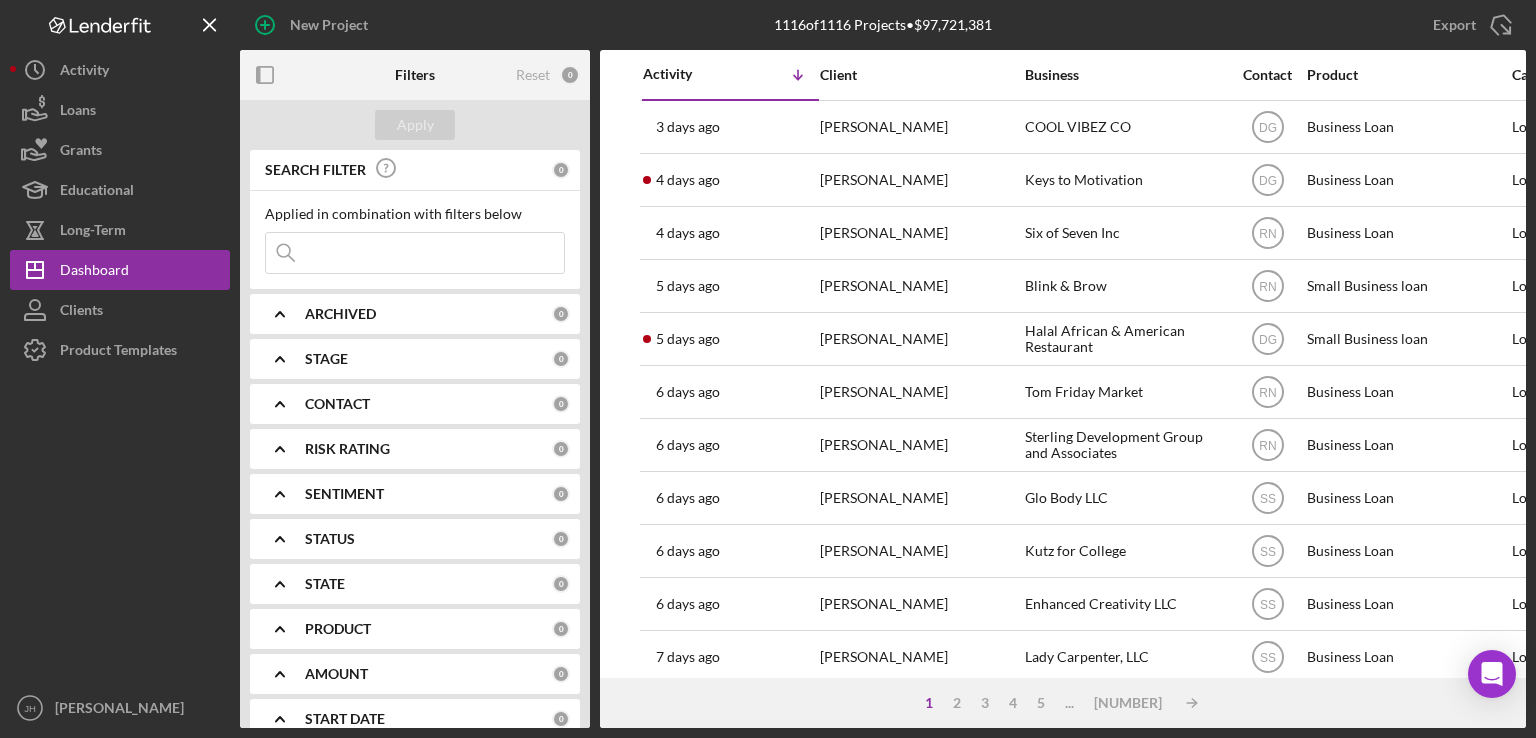 drag, startPoint x: 361, startPoint y: 251, endPoint x: 344, endPoint y: 253, distance: 17.117243 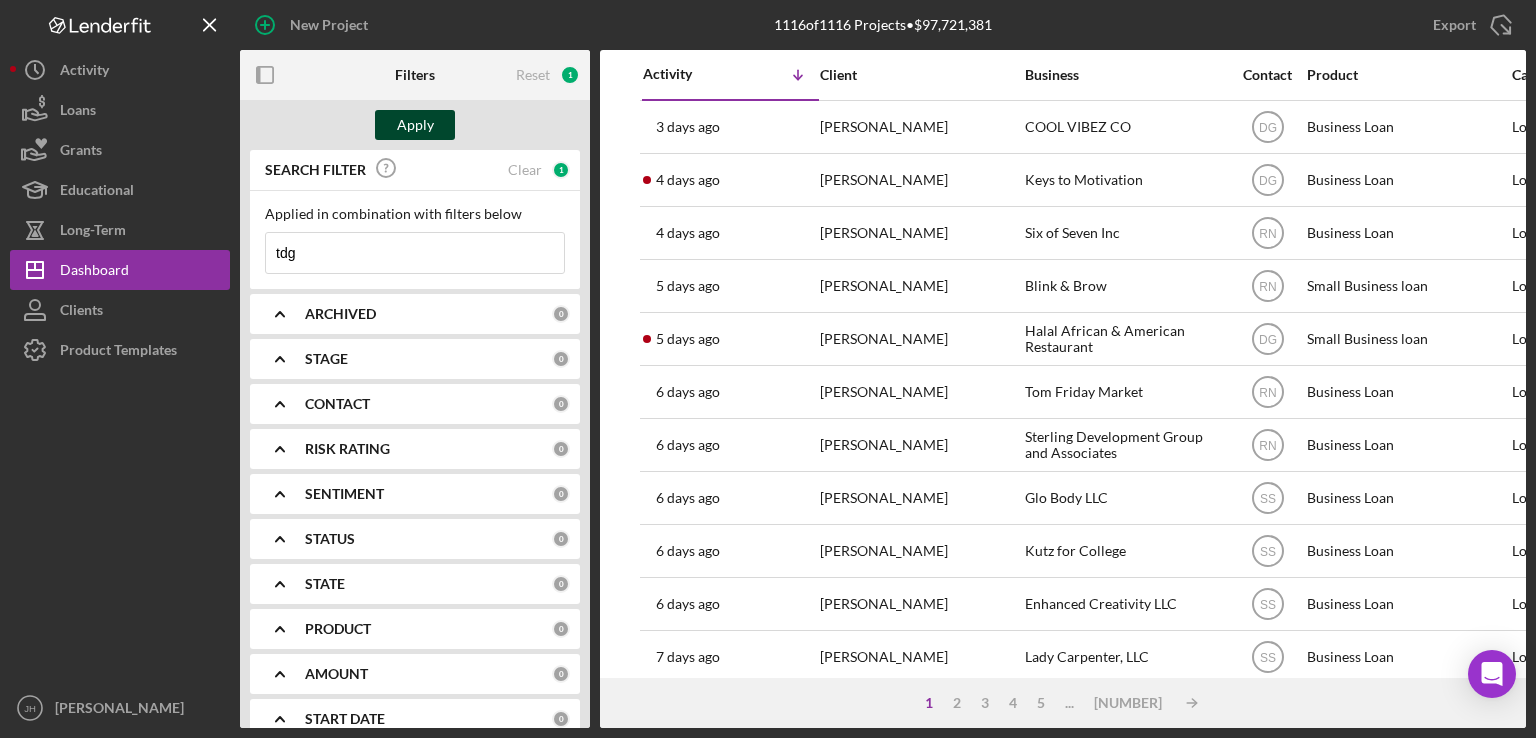 type on "tdg" 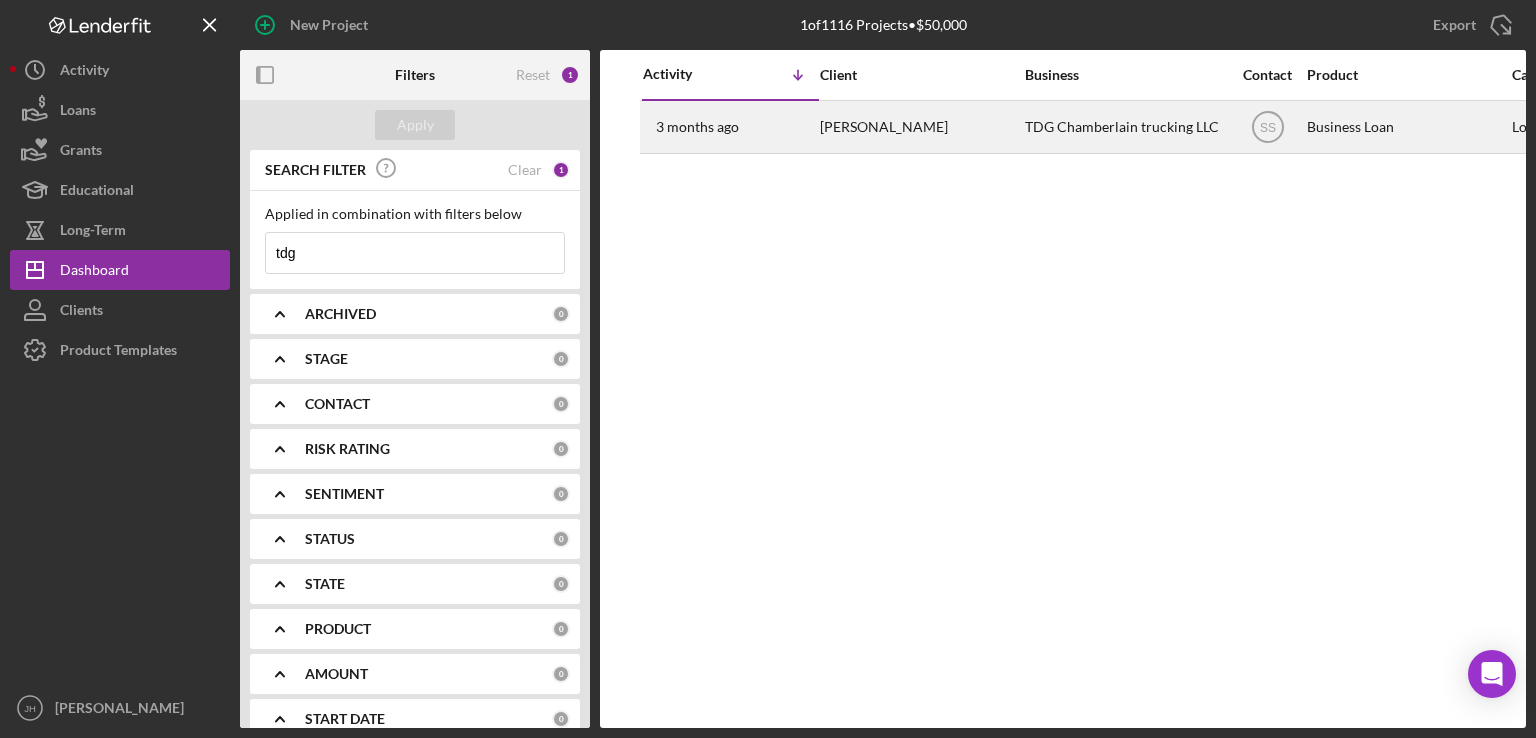 click on "[PERSONAL_NAME]" at bounding box center (920, 127) 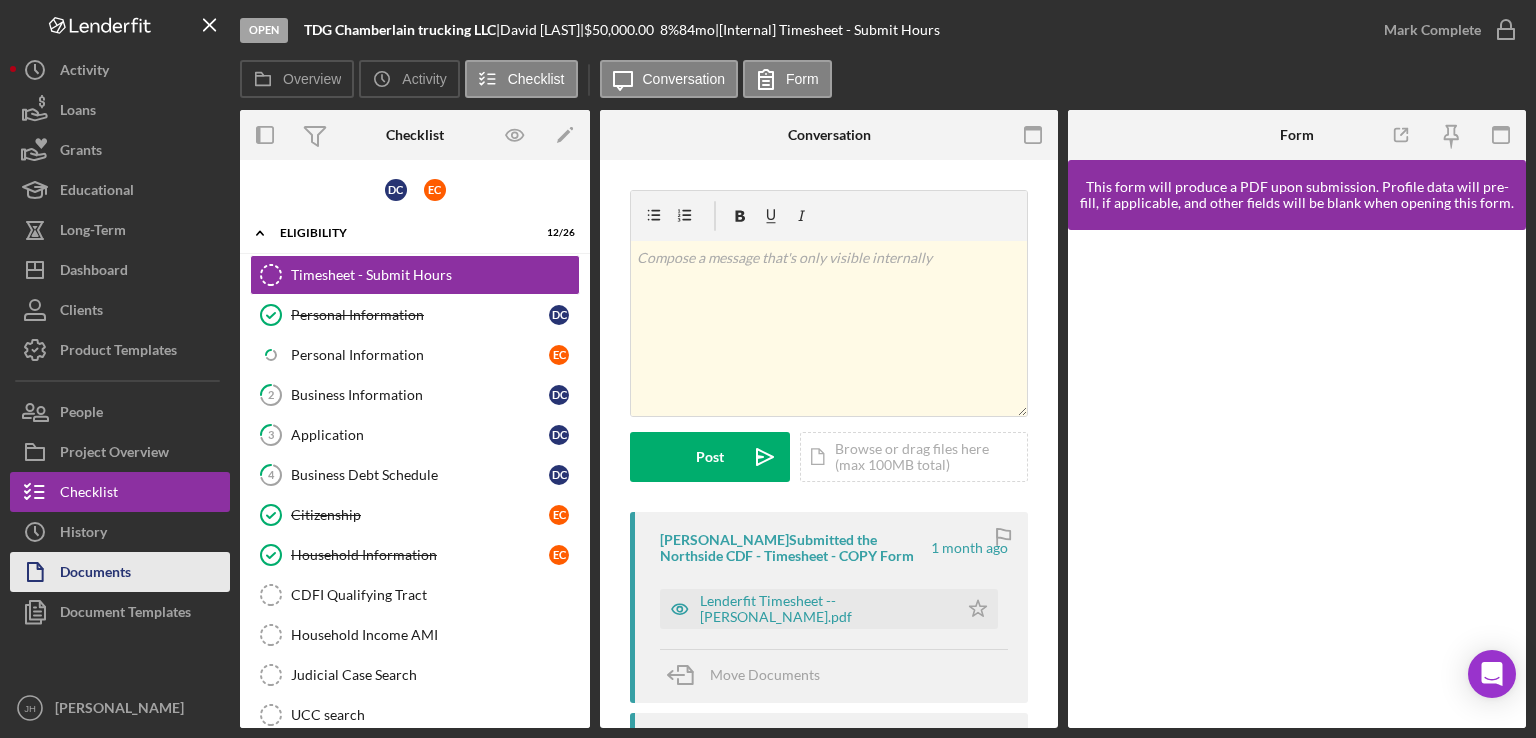 click on "Documents" at bounding box center [95, 574] 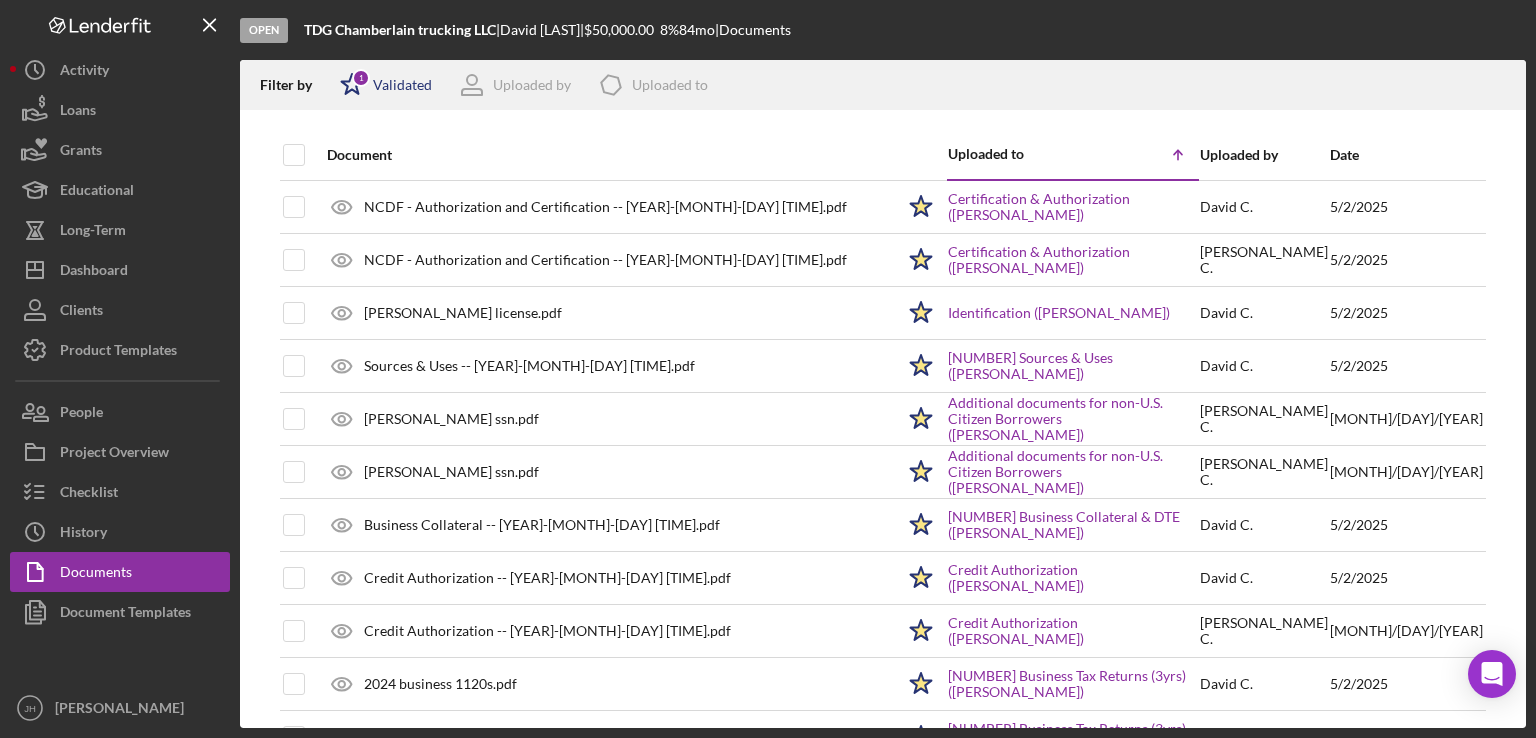drag, startPoint x: 396, startPoint y: 86, endPoint x: 377, endPoint y: 102, distance: 24.839485 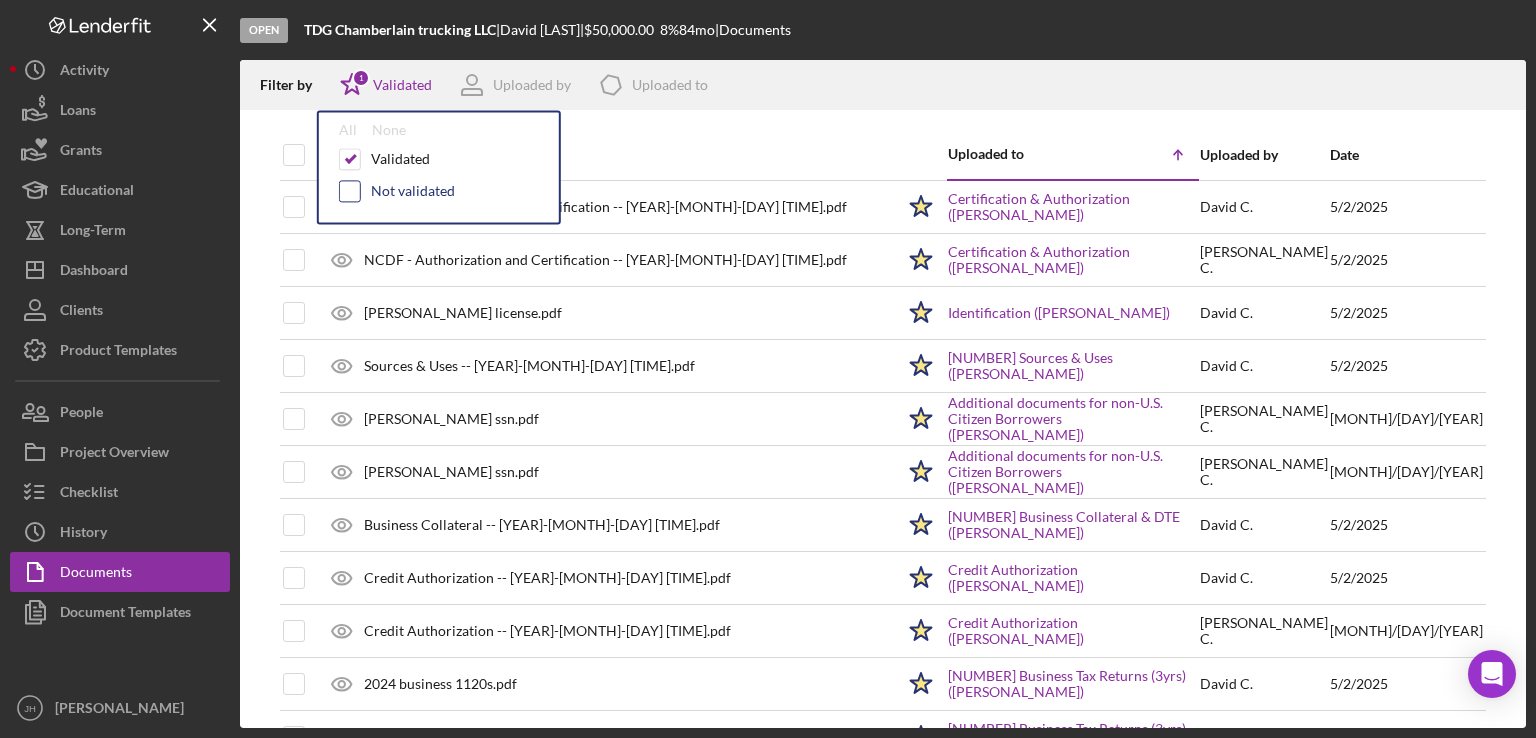click at bounding box center (350, 191) 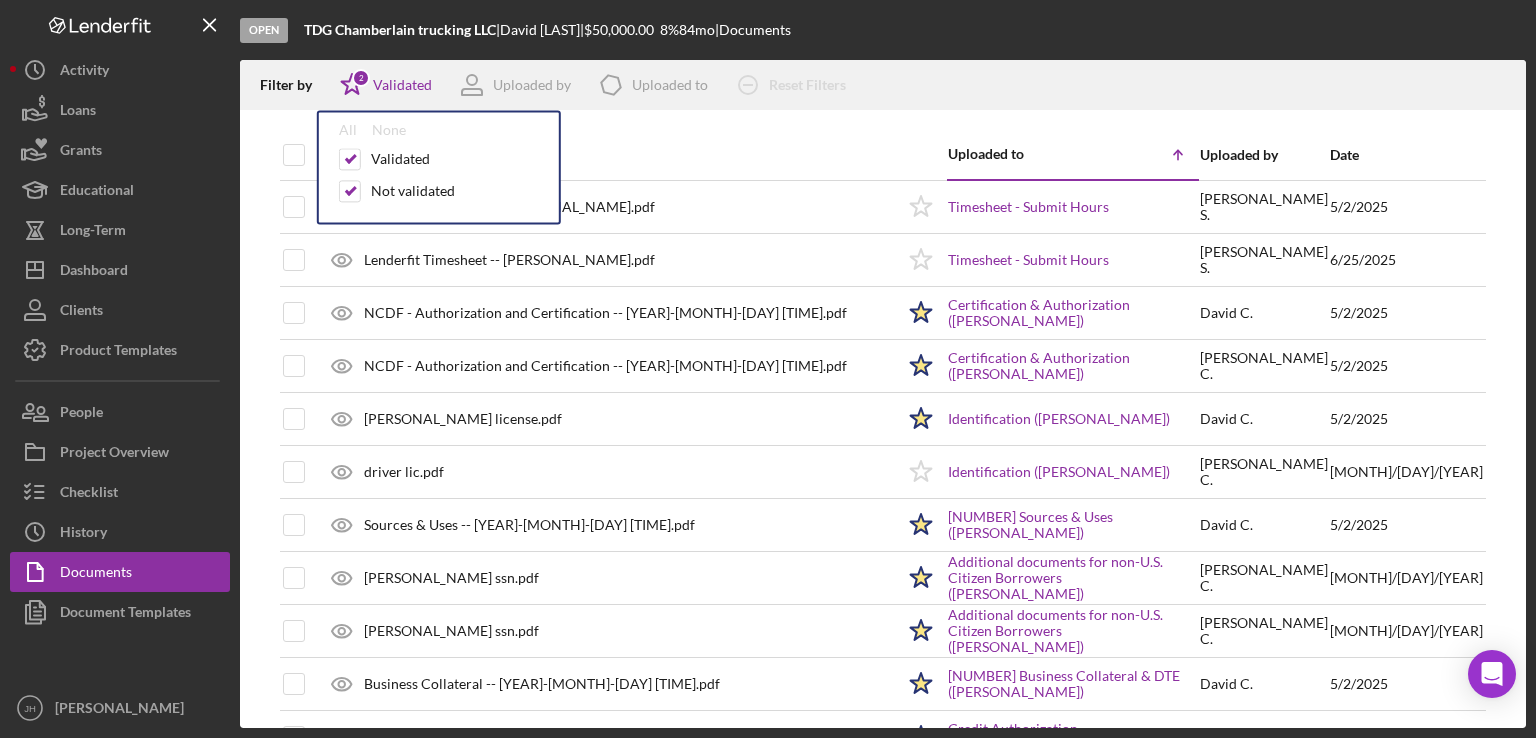 click at bounding box center (883, 120) 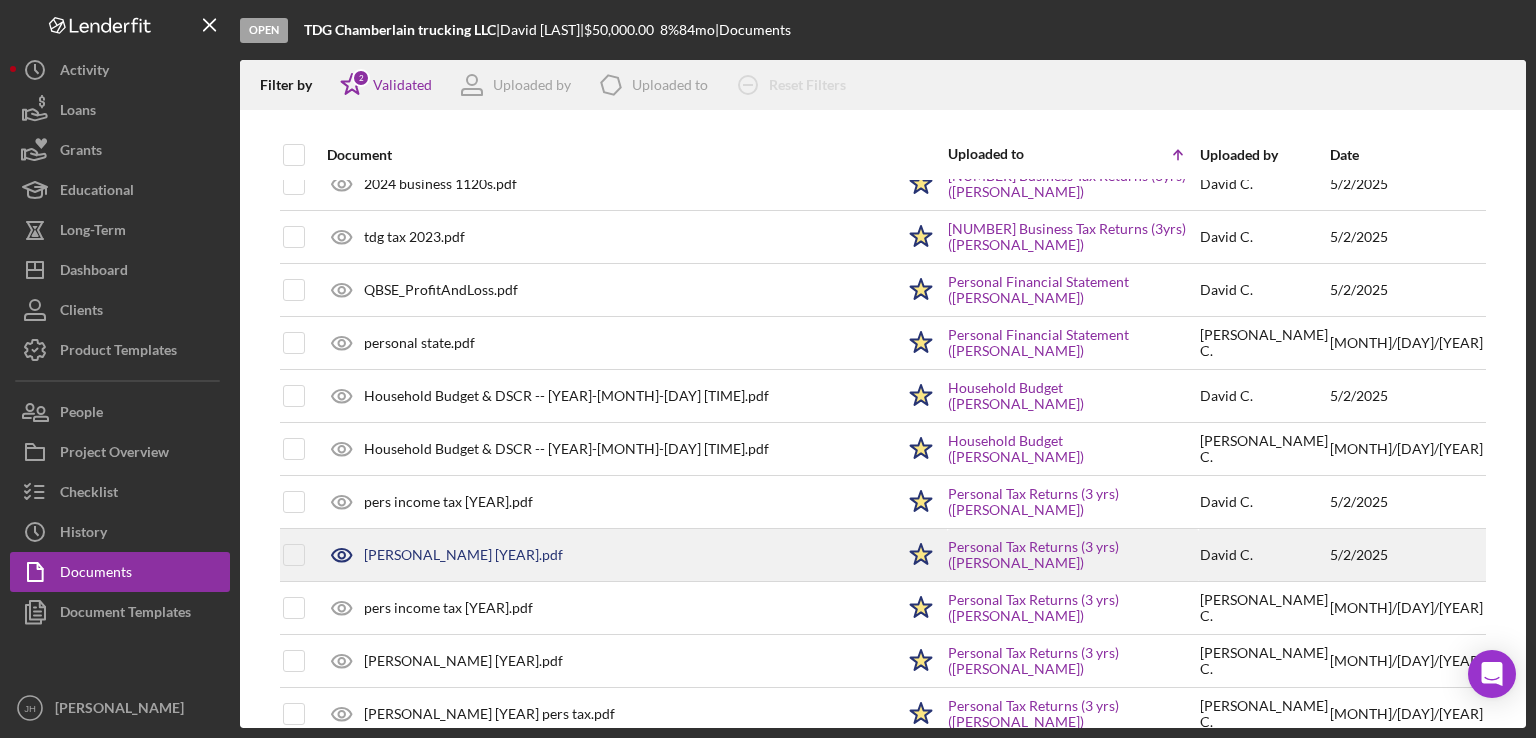 scroll, scrollTop: 1100, scrollLeft: 0, axis: vertical 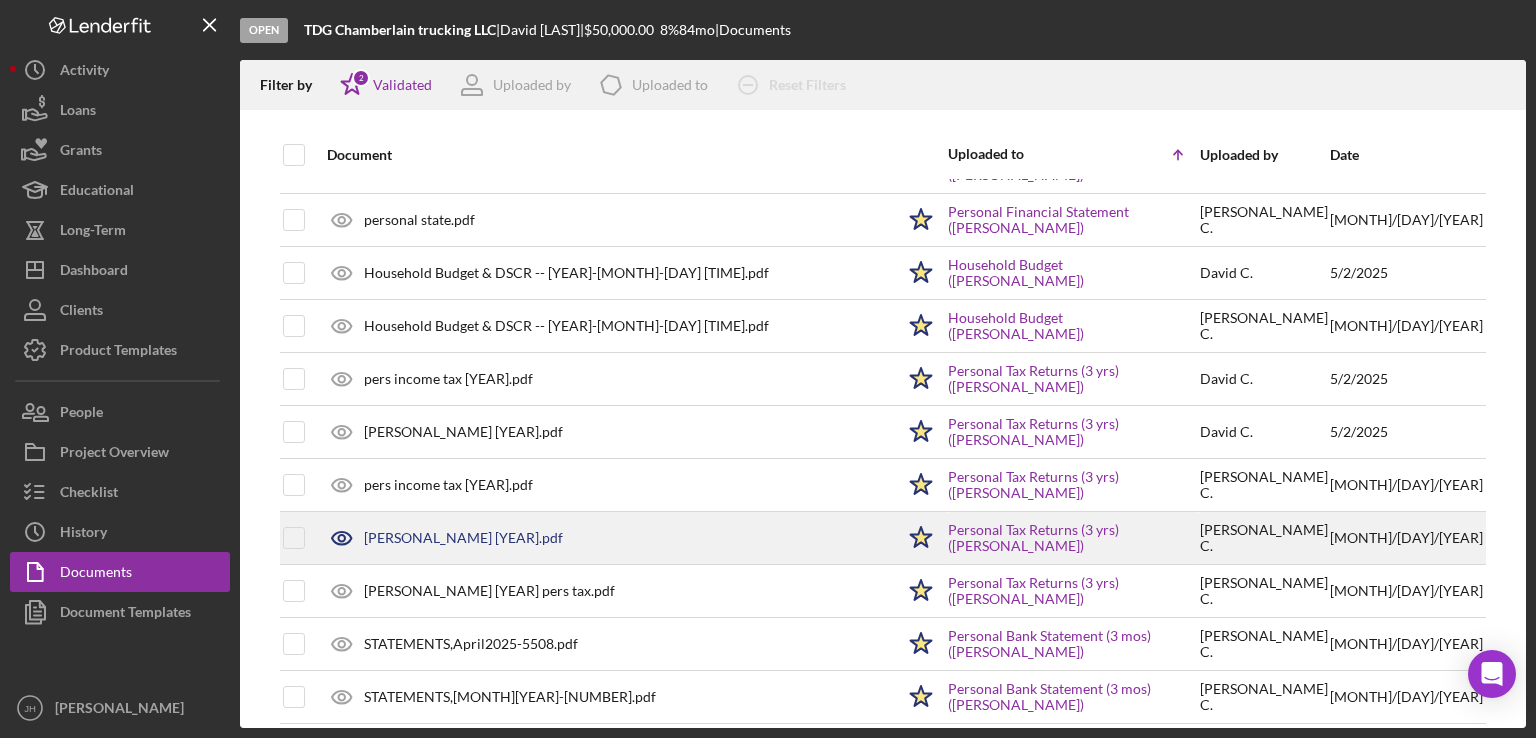 click on "[PERSONAL_NAME] [YEAR].pdf" at bounding box center (463, 538) 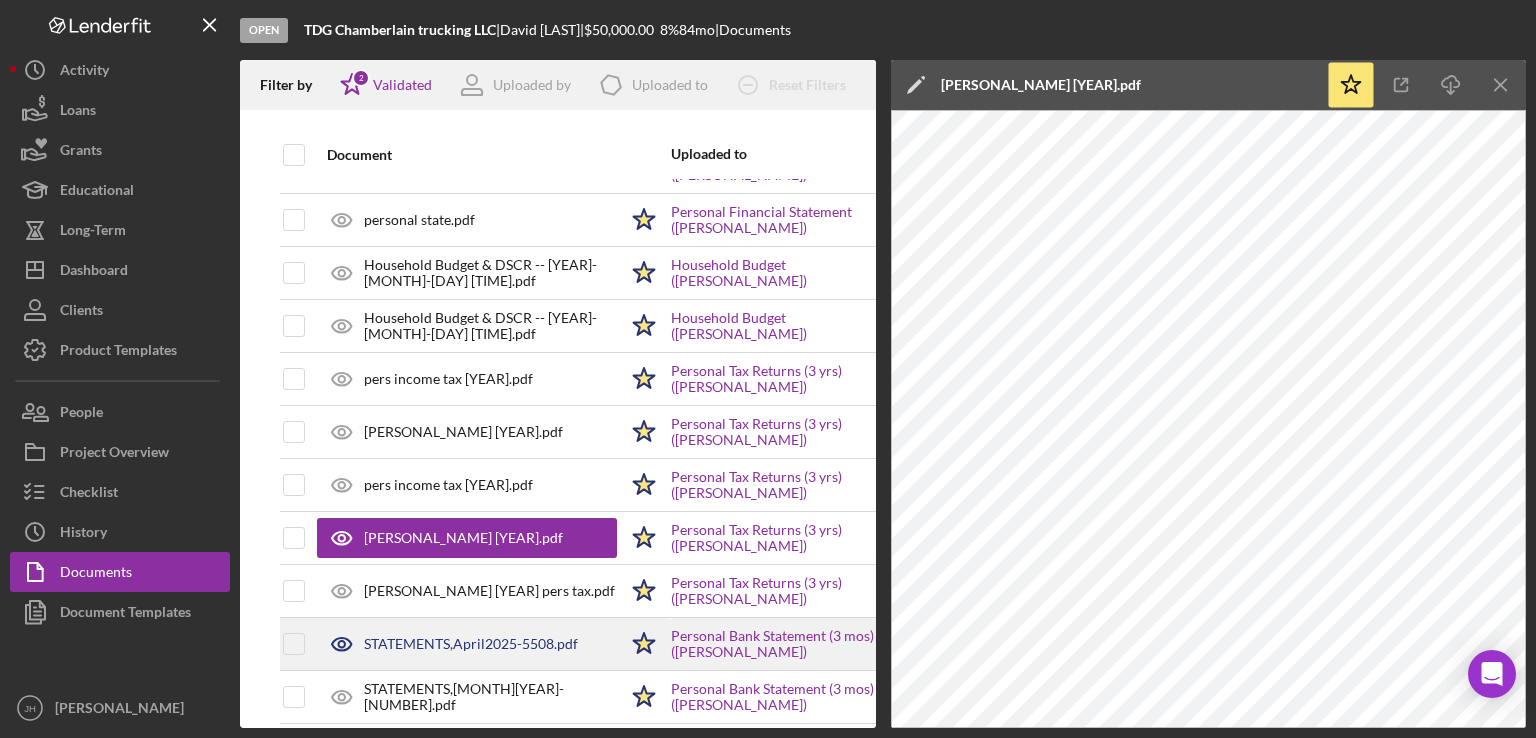 click on "STATEMENTS,April2025-5508.pdf" at bounding box center (471, 644) 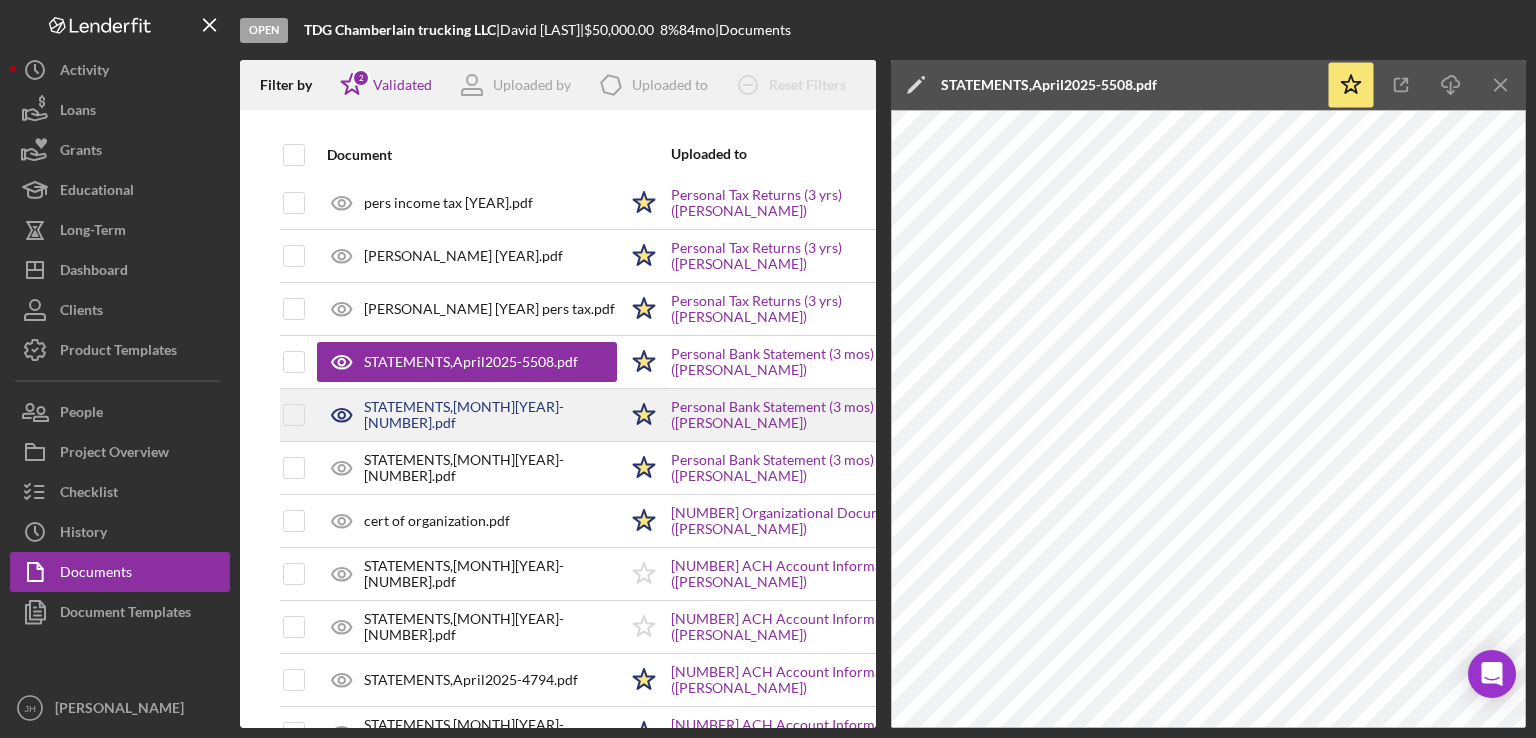 scroll, scrollTop: 1400, scrollLeft: 0, axis: vertical 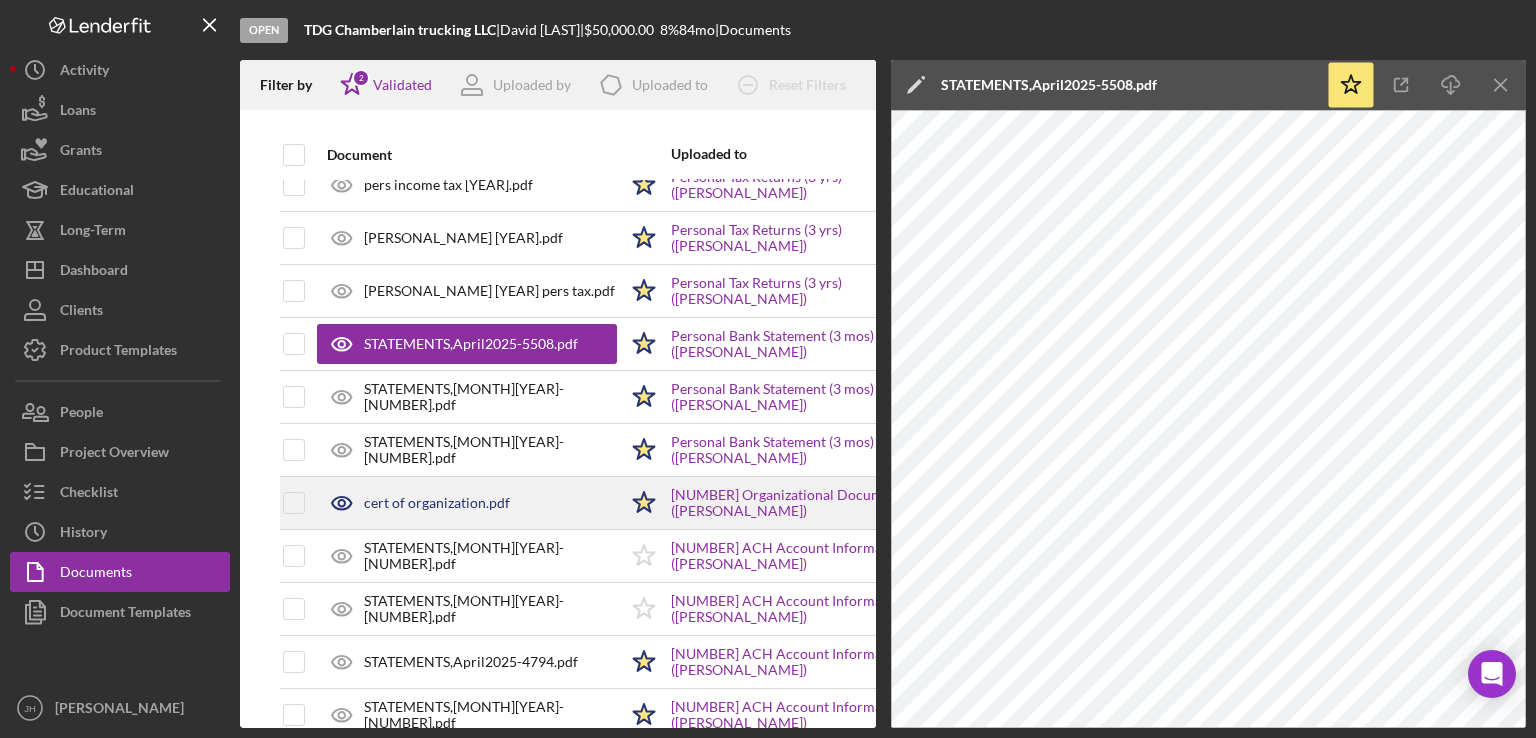 click on "cert of organization.pdf" at bounding box center (437, 503) 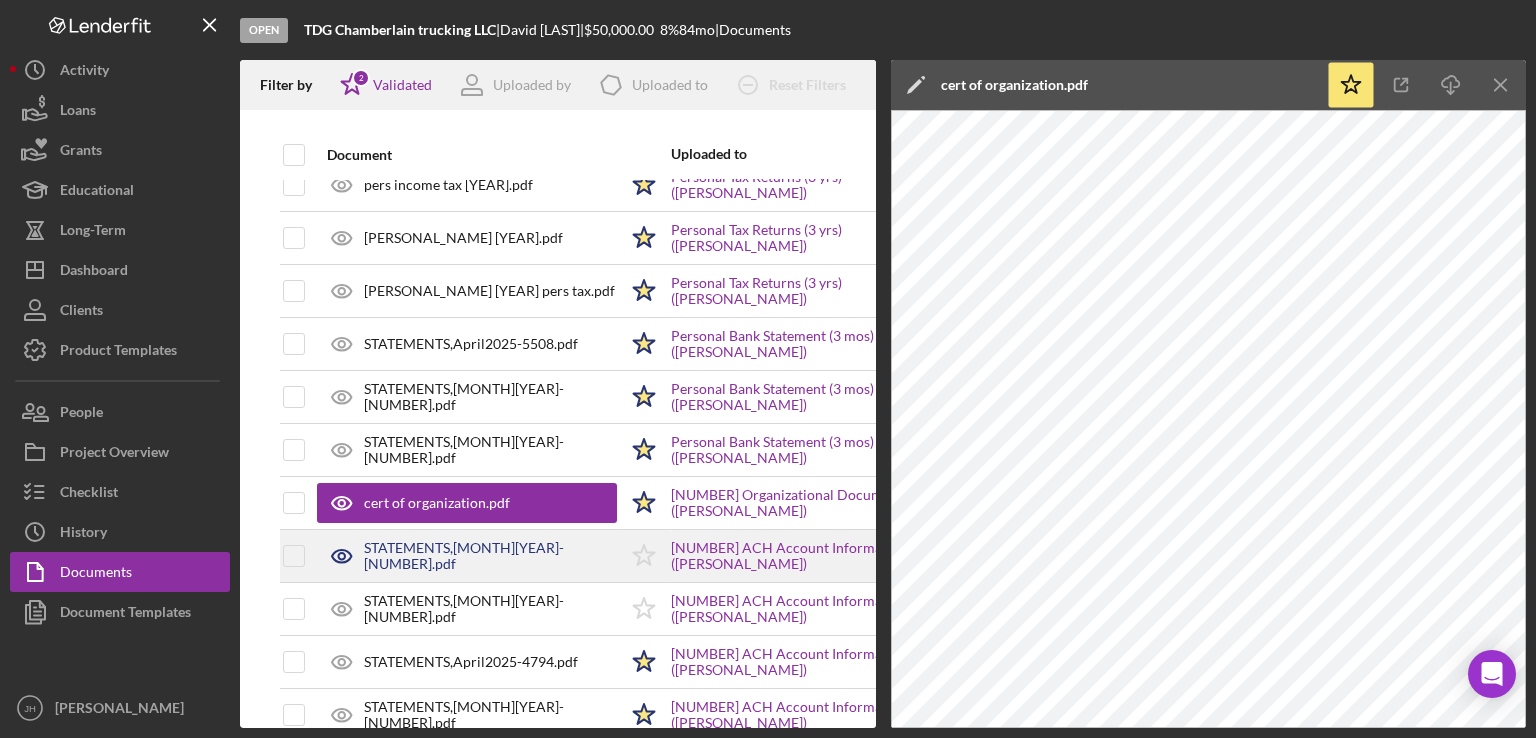 click on "STATEMENTS,[MONTH][YEAR]-[NUMBER].pdf" at bounding box center [490, 556] 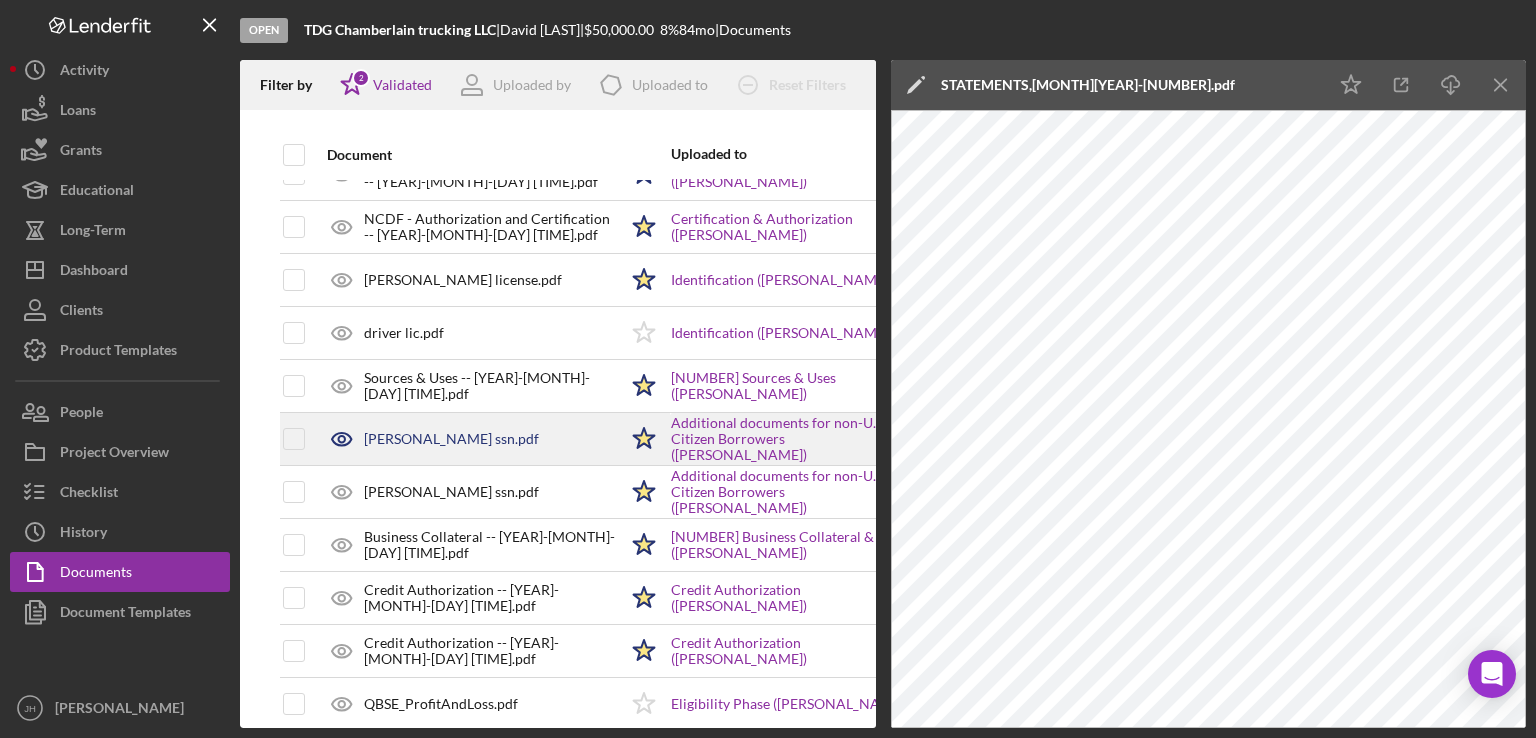 scroll, scrollTop: 0, scrollLeft: 0, axis: both 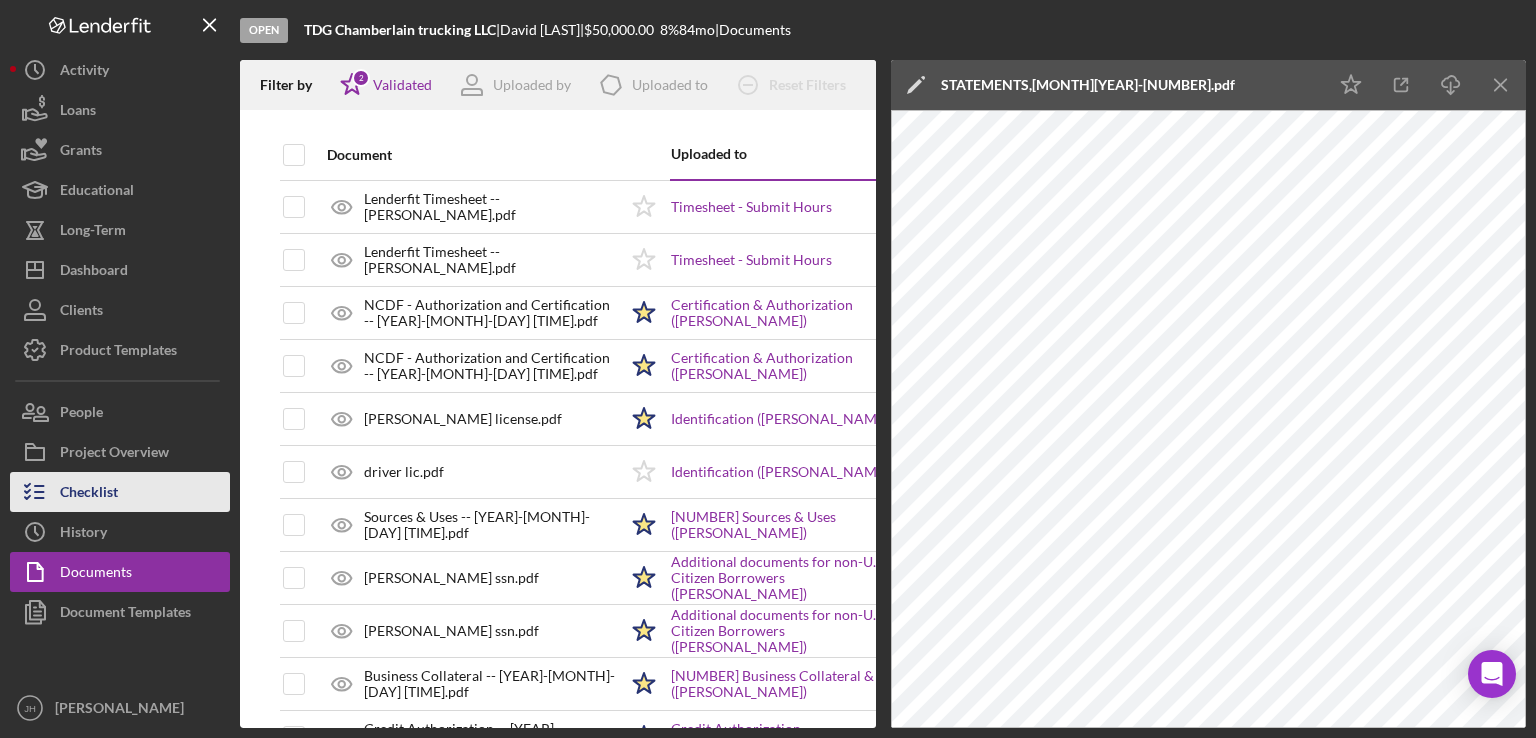 click on "Checklist" at bounding box center (89, 494) 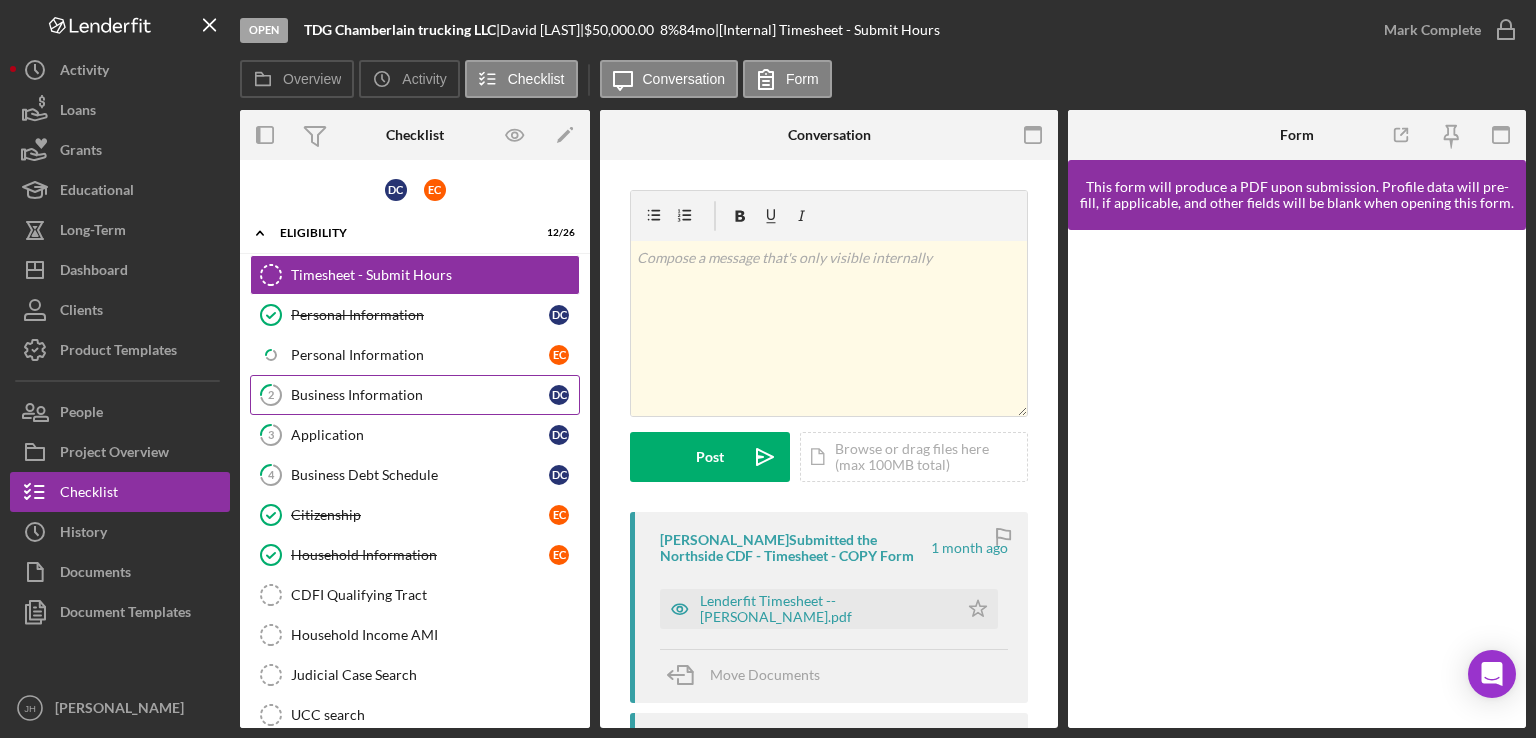click on "Business Information" at bounding box center (420, 395) 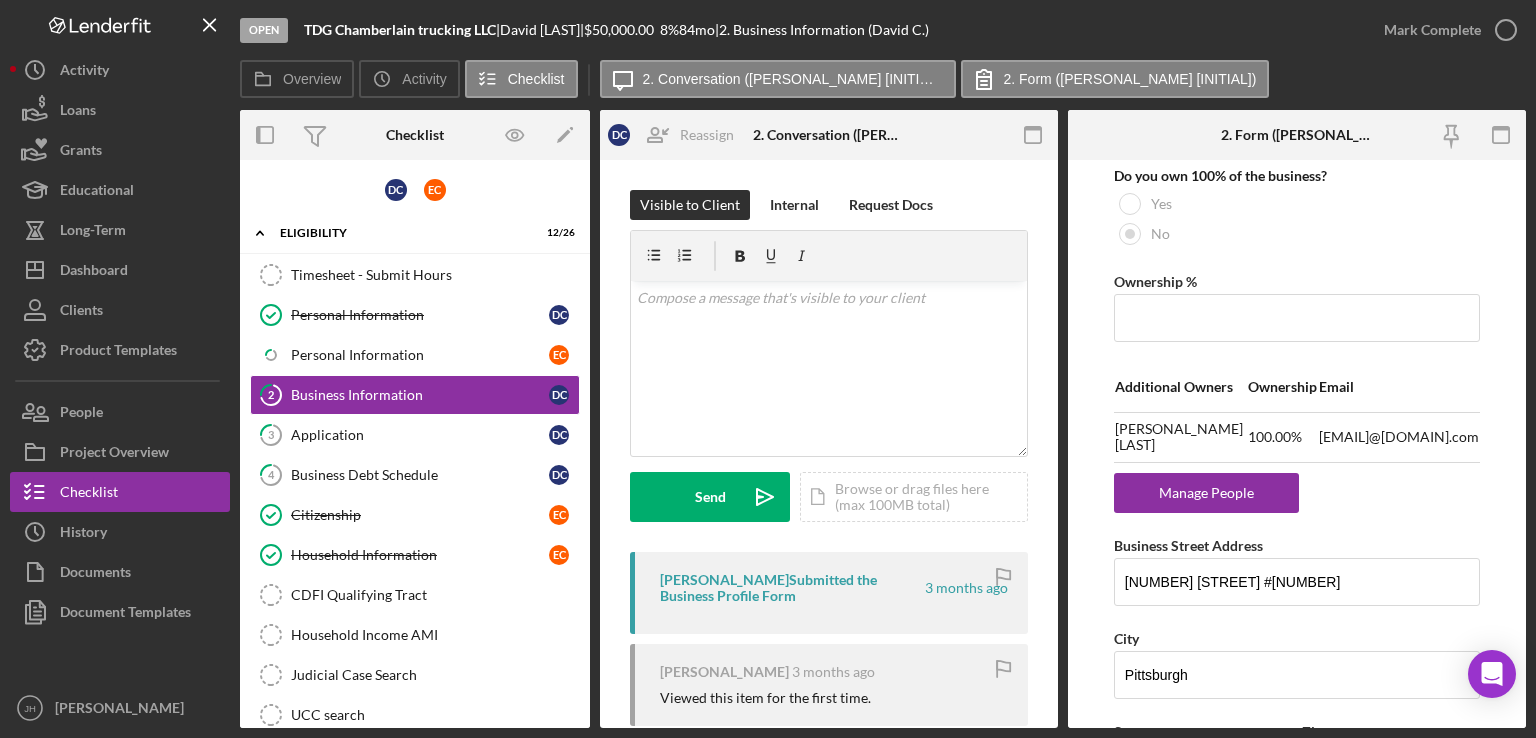 scroll, scrollTop: 1400, scrollLeft: 0, axis: vertical 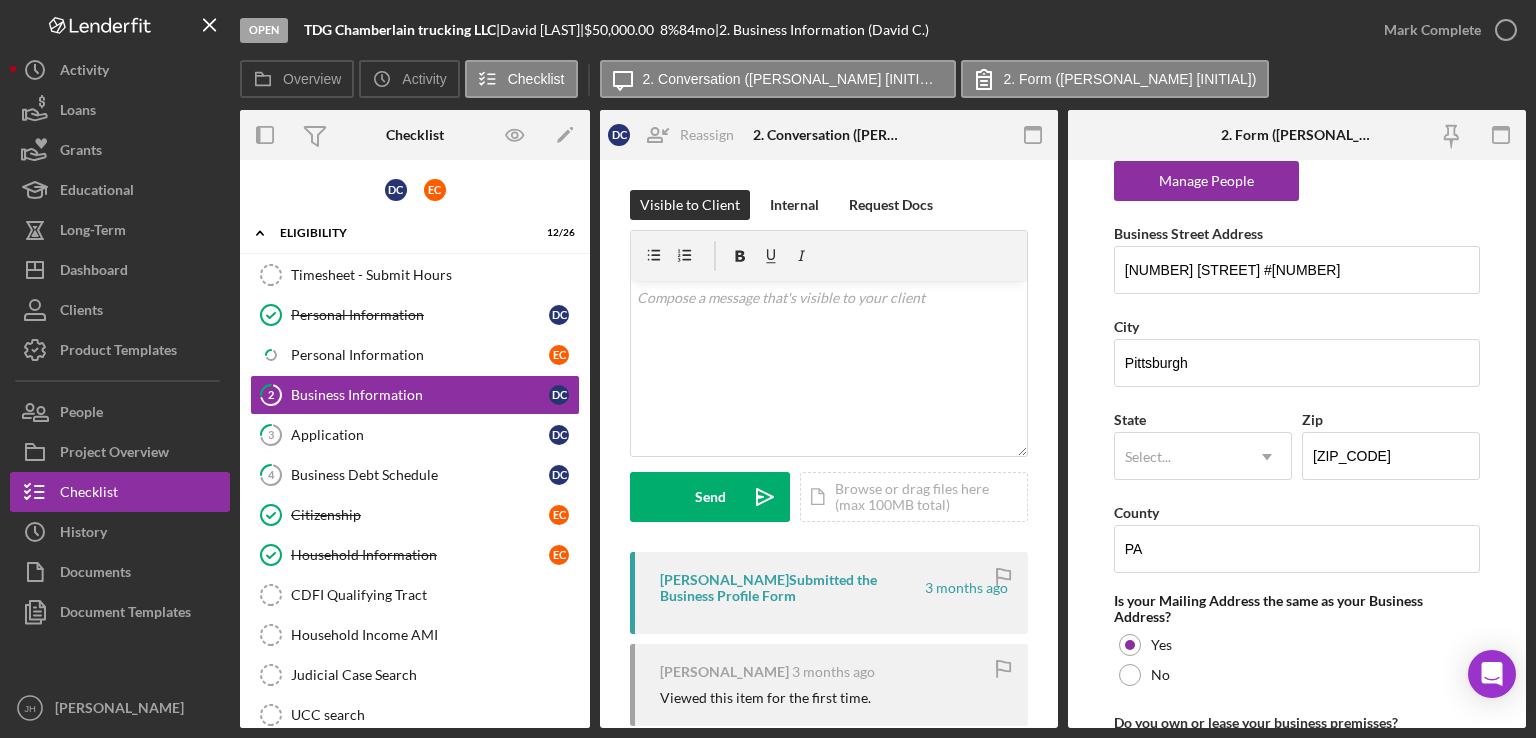 click 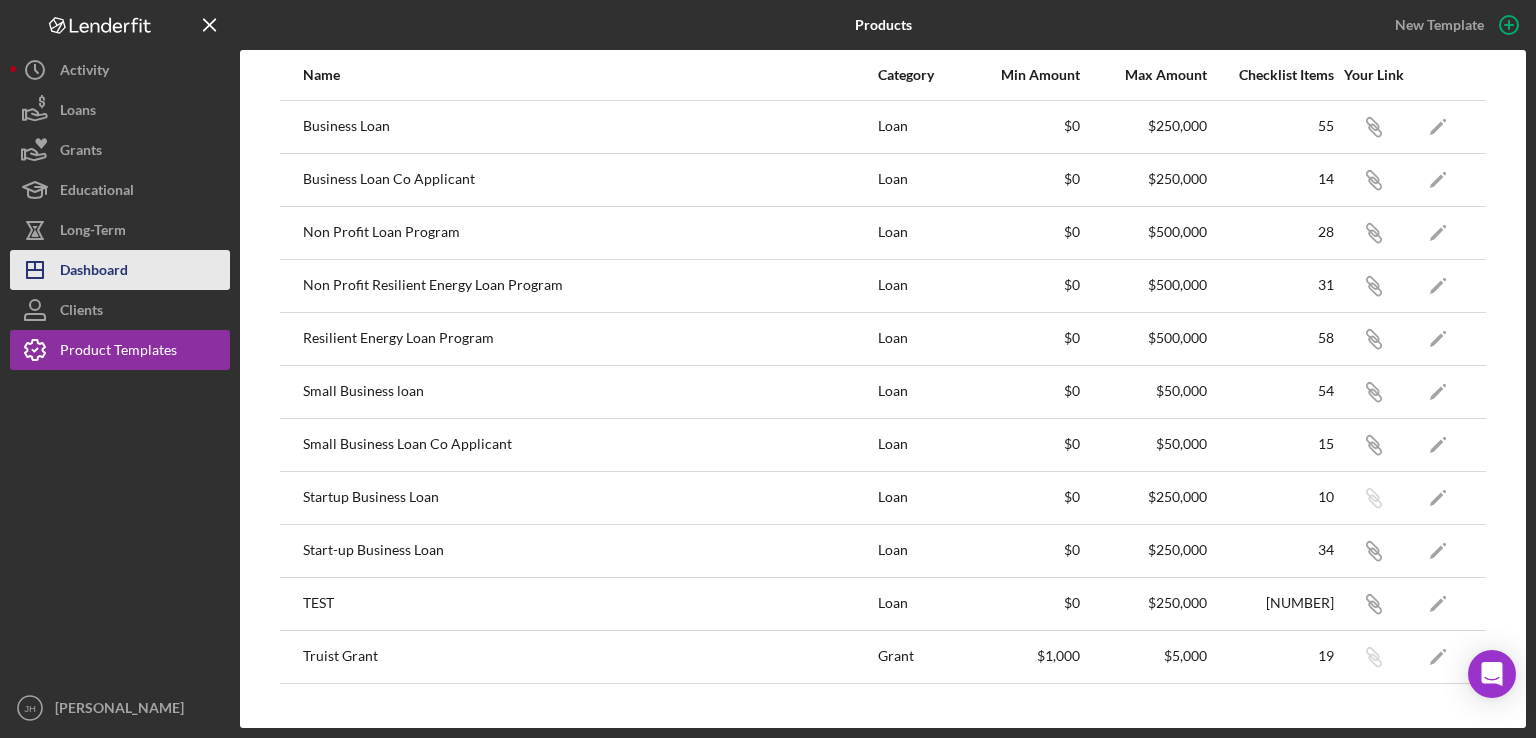 click on "Dashboard" at bounding box center [94, 272] 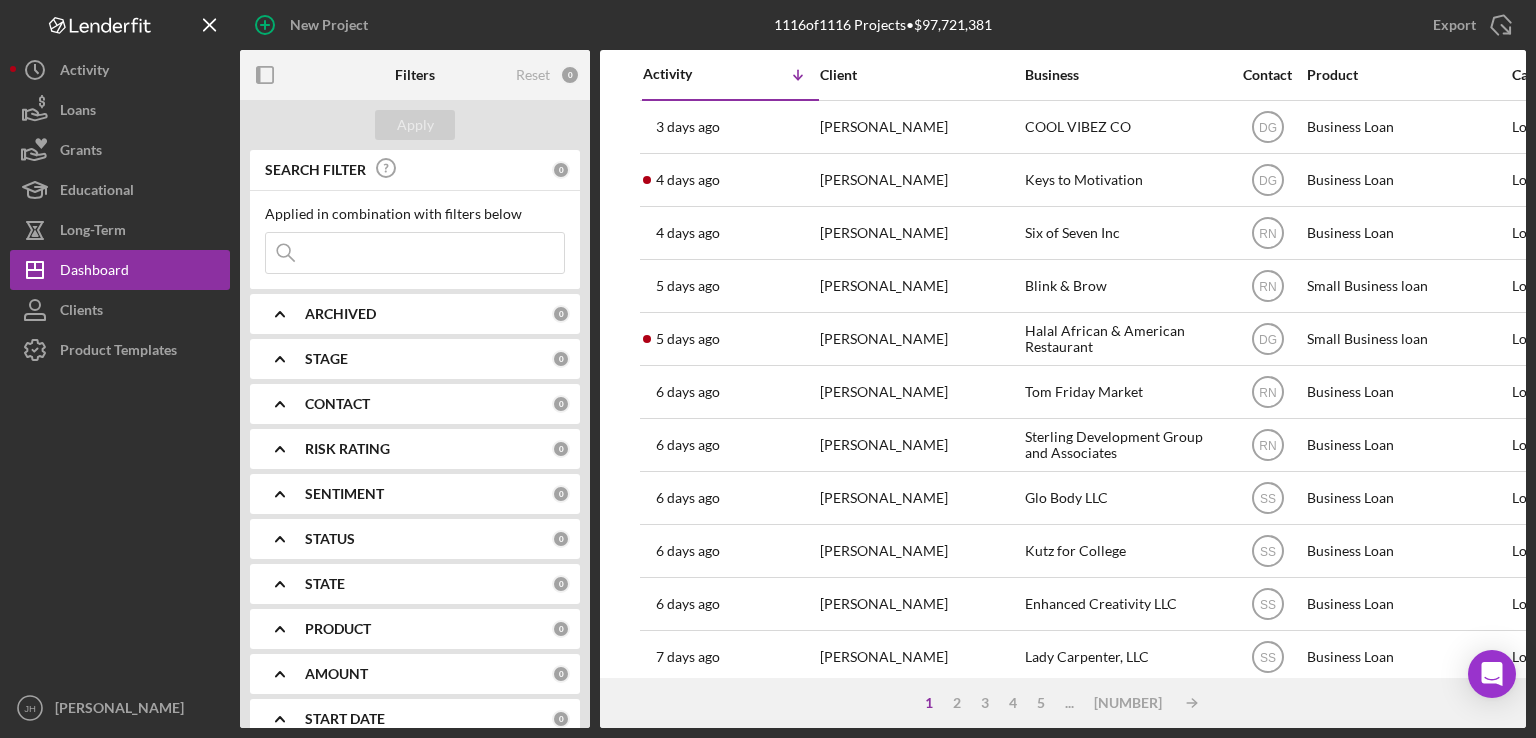 click at bounding box center (415, 253) 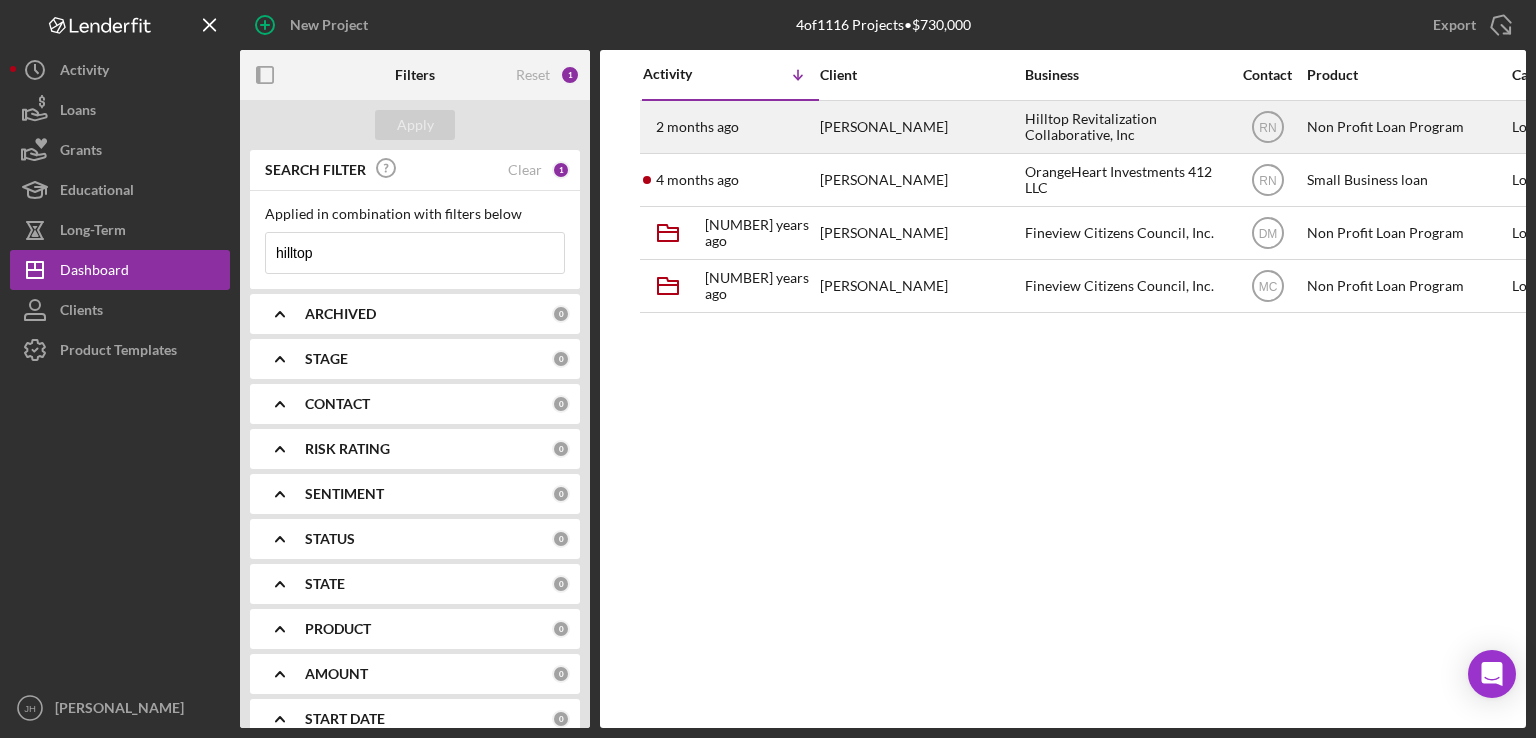 type on "hilltop" 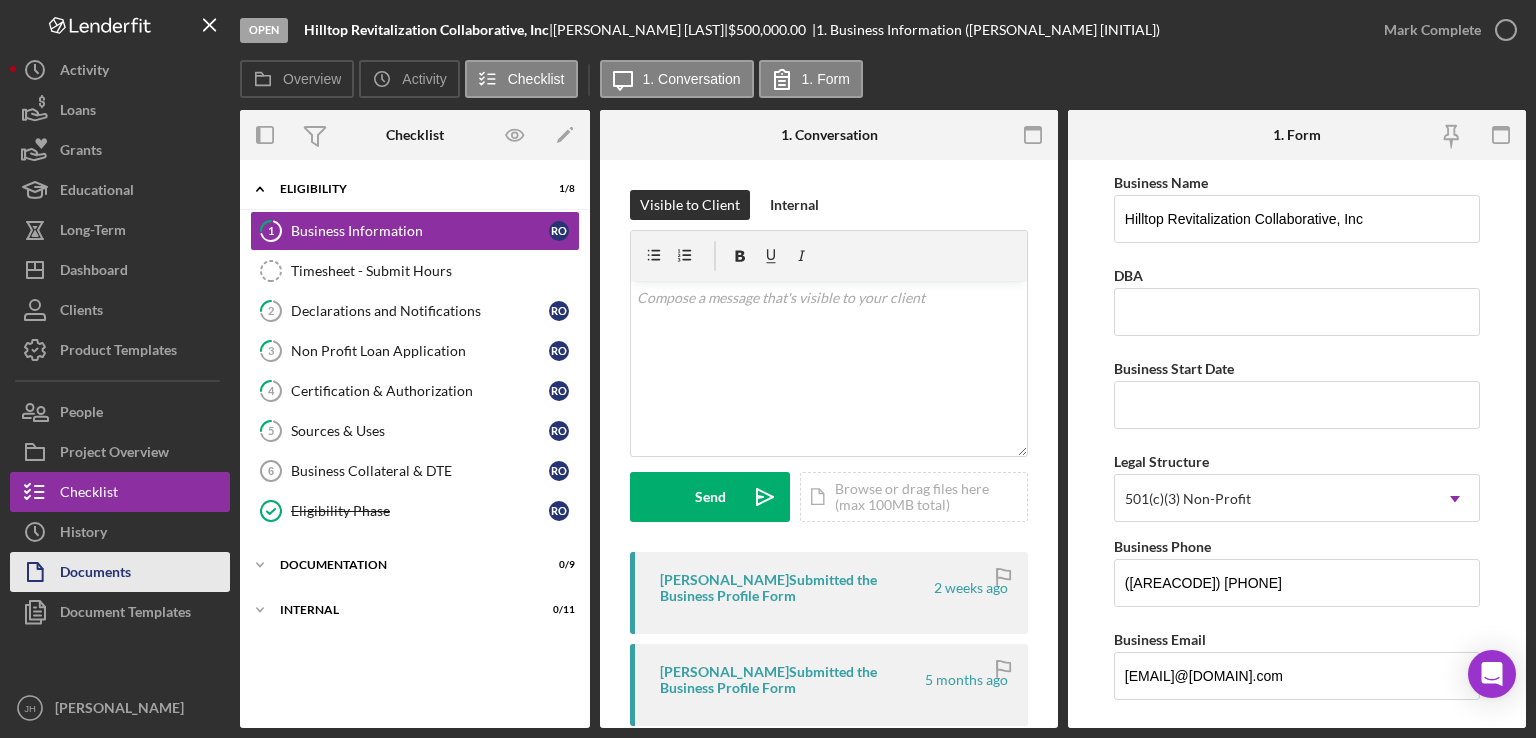 click on "Documents" at bounding box center [95, 574] 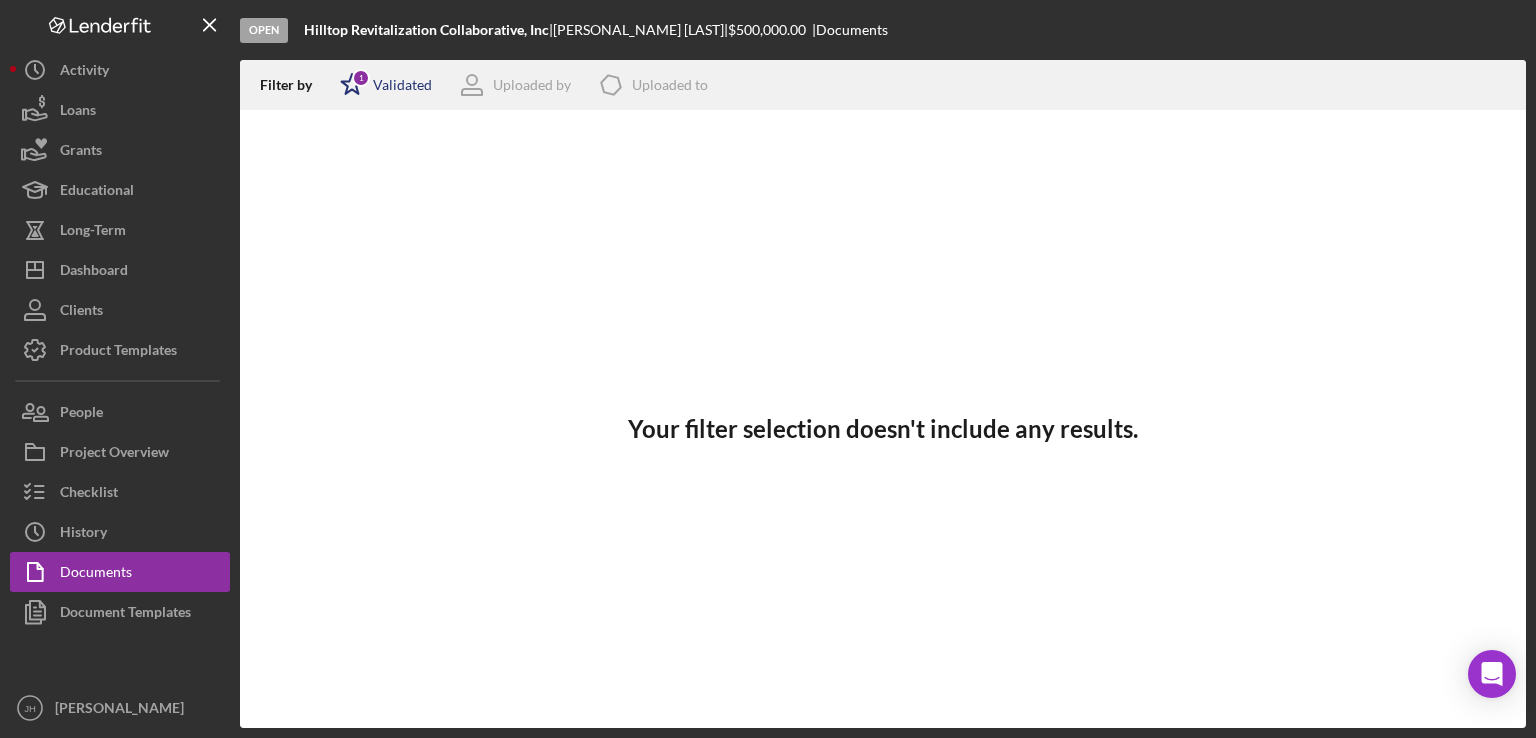 click on "Icon/Star 1 Validated" at bounding box center (379, 85) 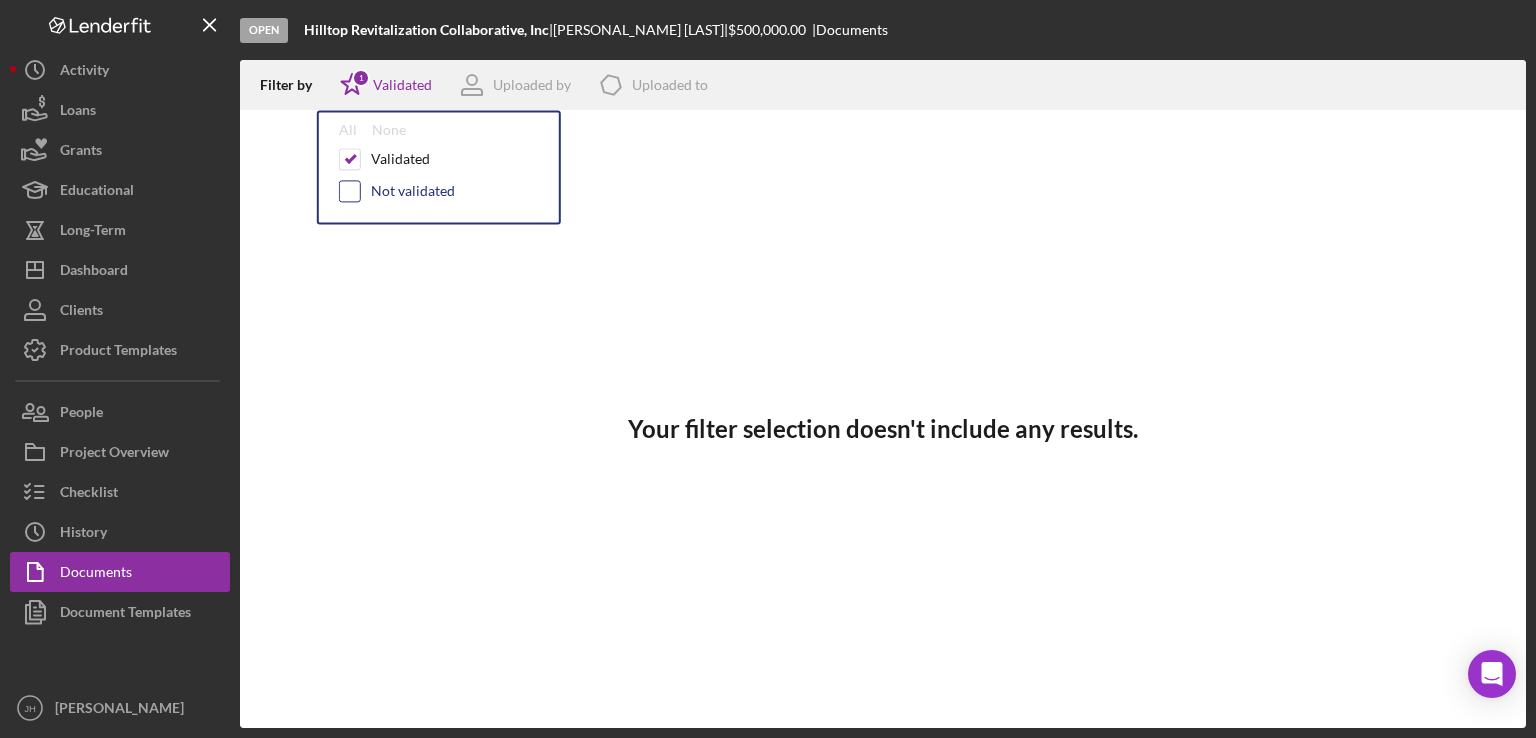 click at bounding box center (350, 191) 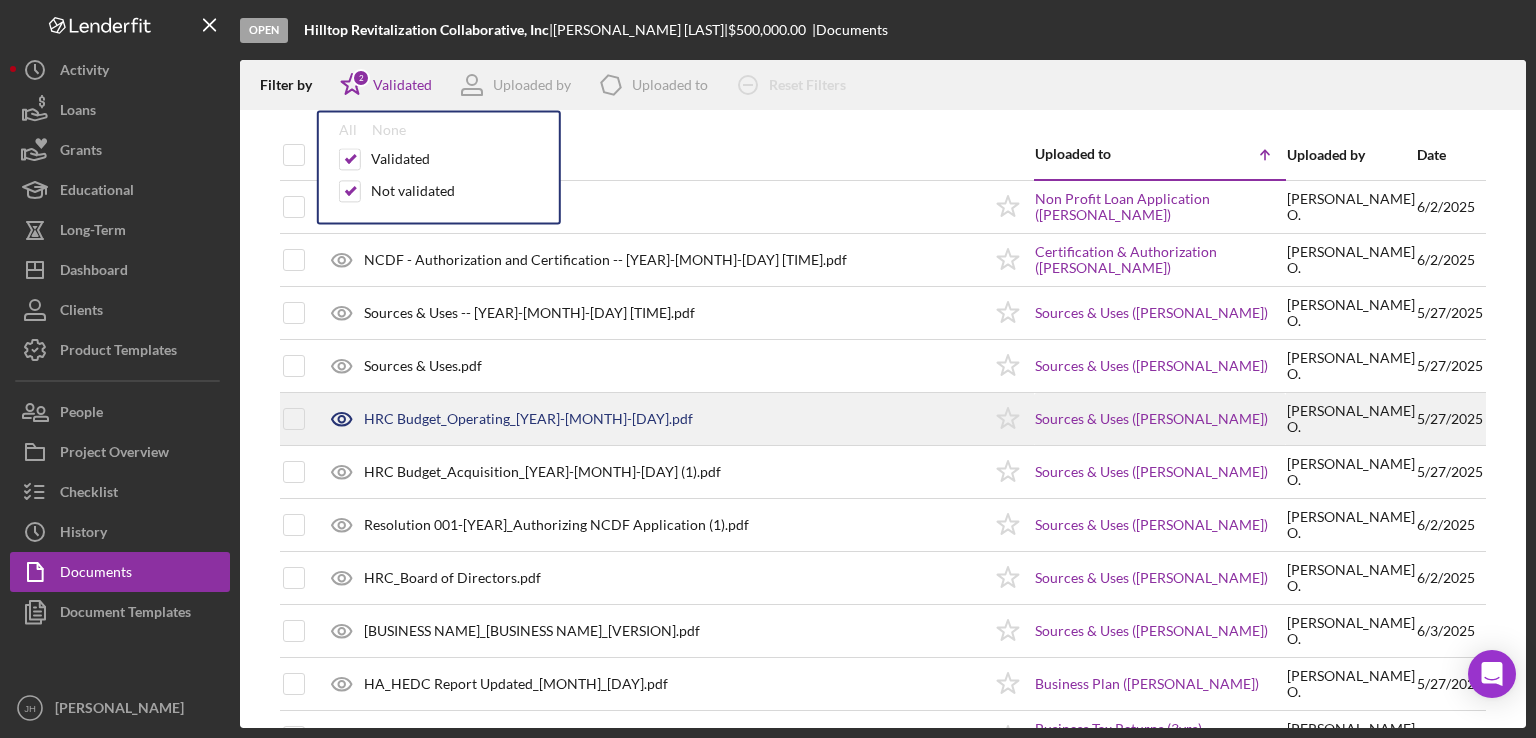 click on "HRC Budget_Operating_[YEAR]-[MONTH]-[DAY].pdf" at bounding box center (528, 419) 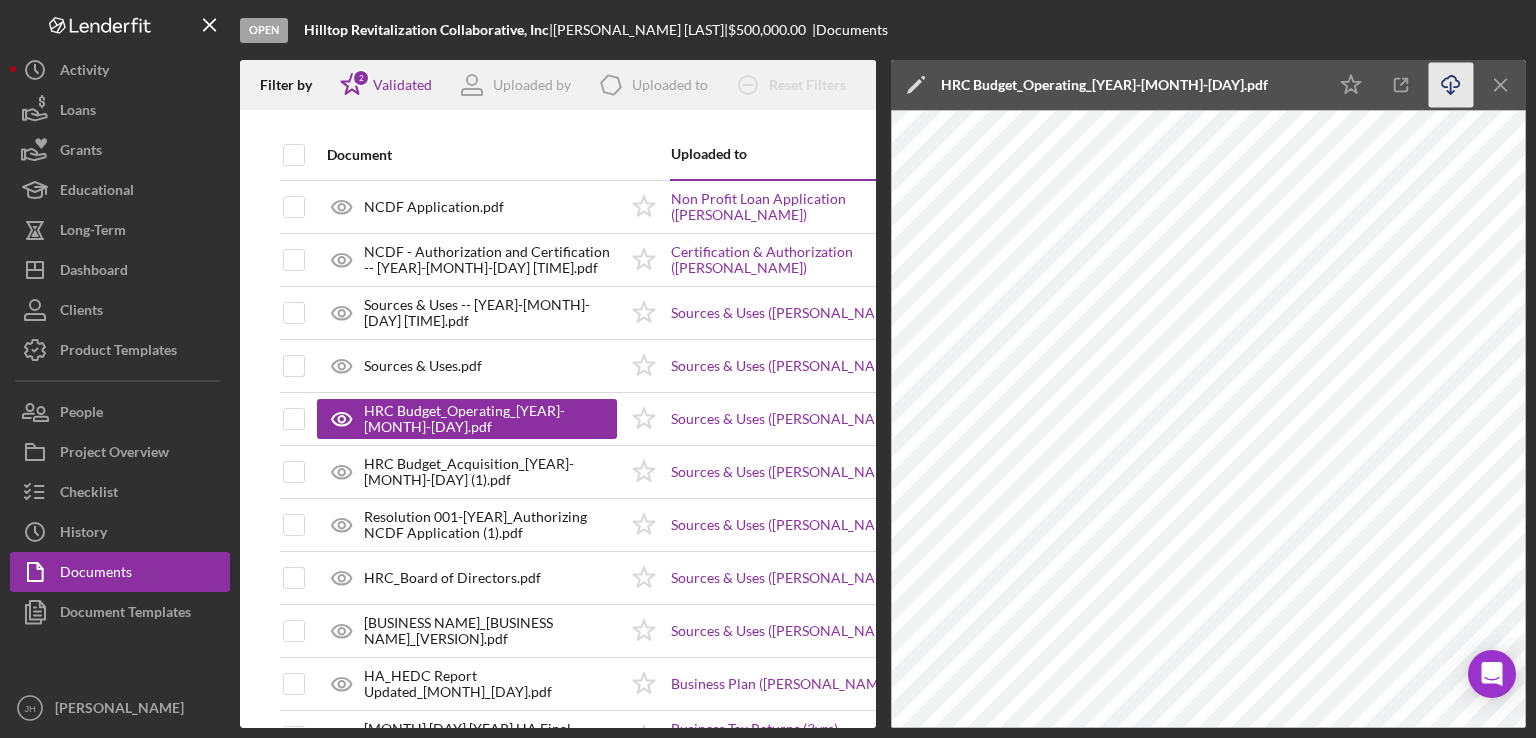 click 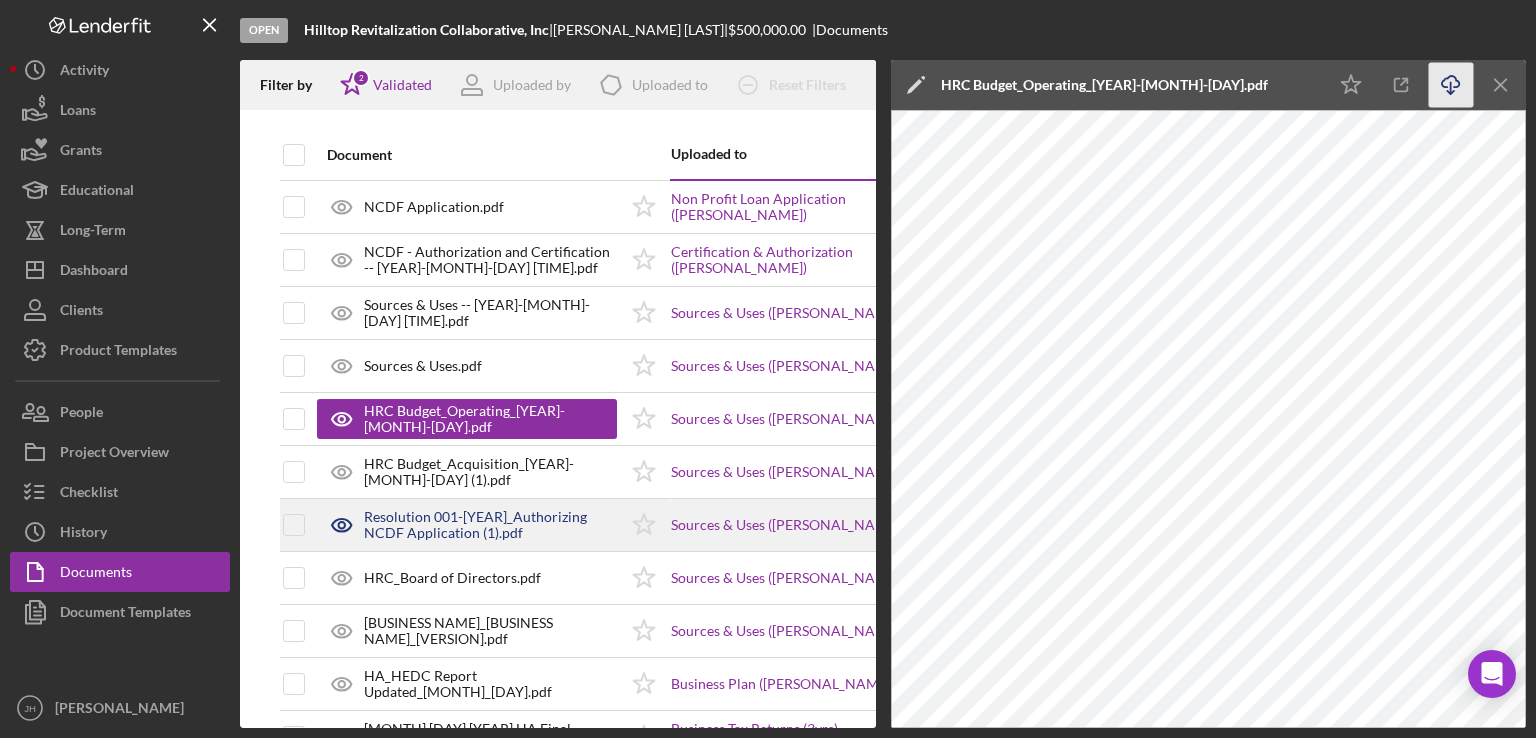 click on "Resolution 001-[YEAR]_Authorizing NCDF Application (1).pdf" at bounding box center [490, 525] 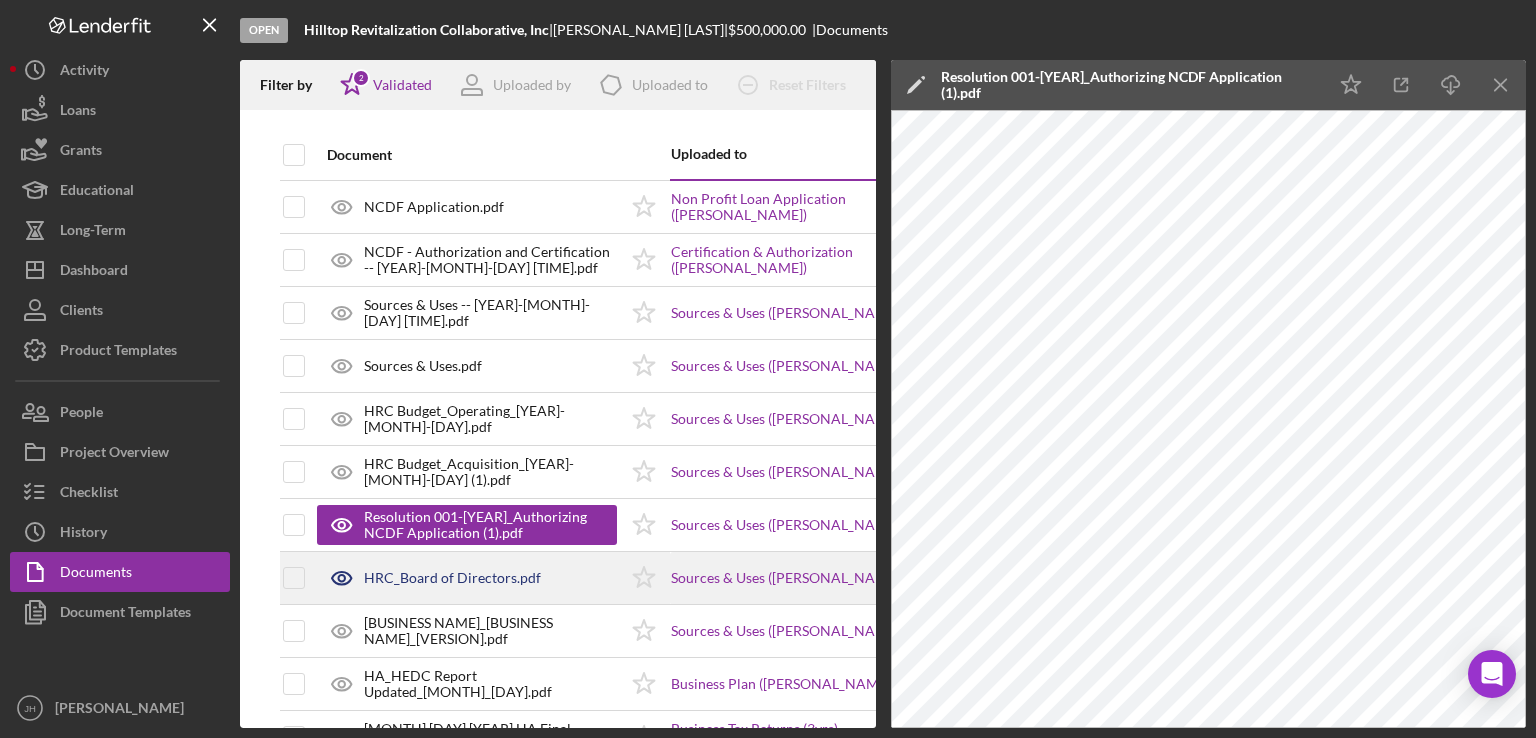click on "HRC_Board of Directors.pdf" at bounding box center [452, 578] 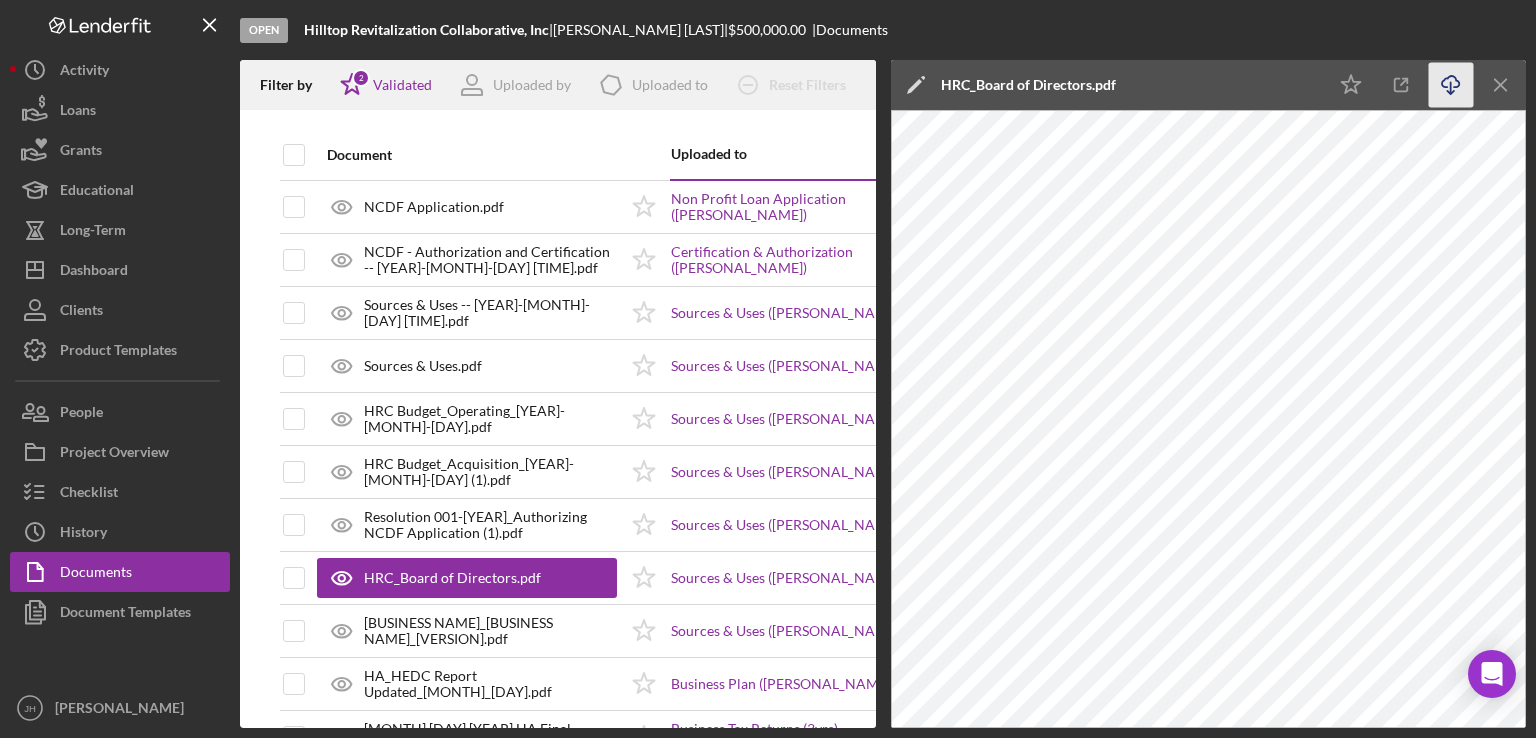 click 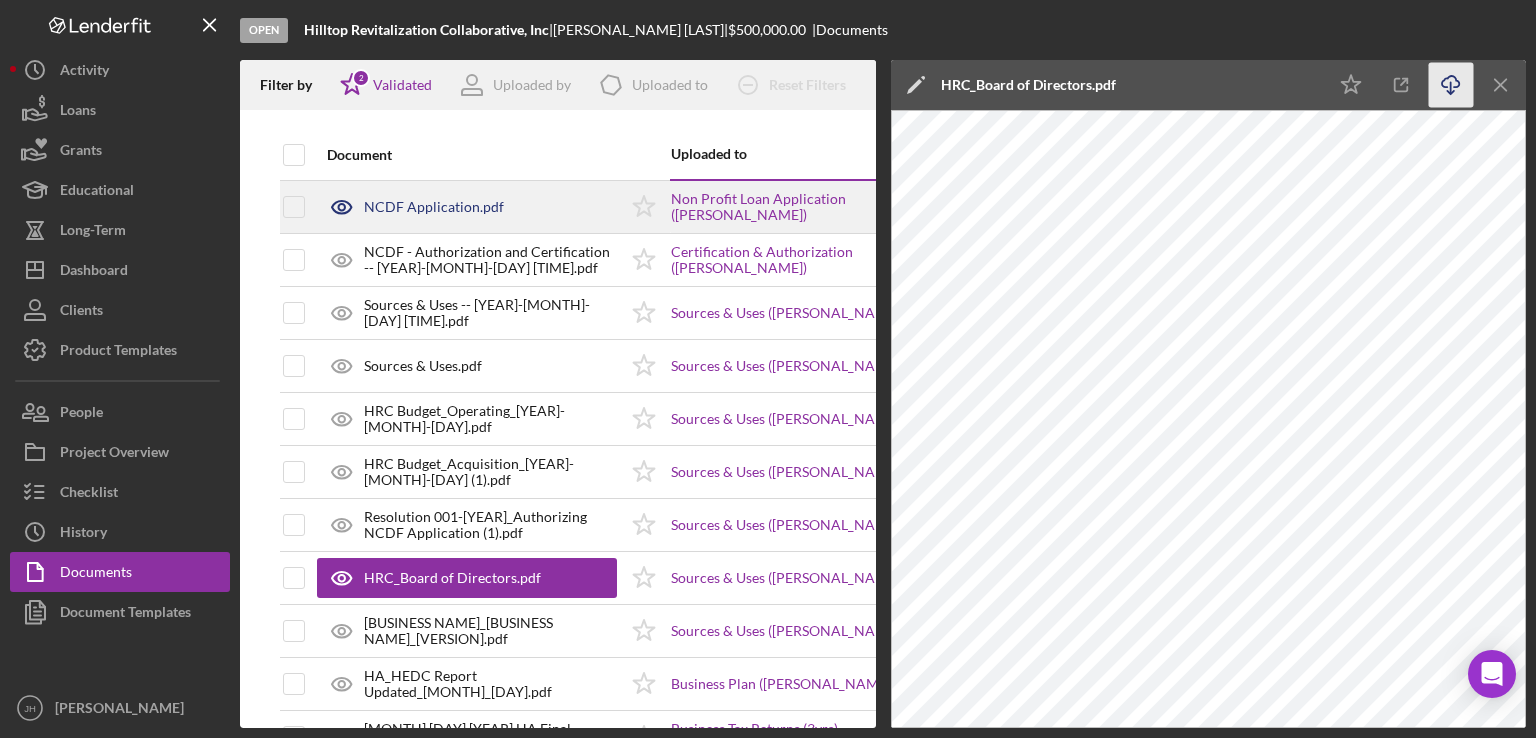 click on "NCDF Application.pdf" at bounding box center (467, 207) 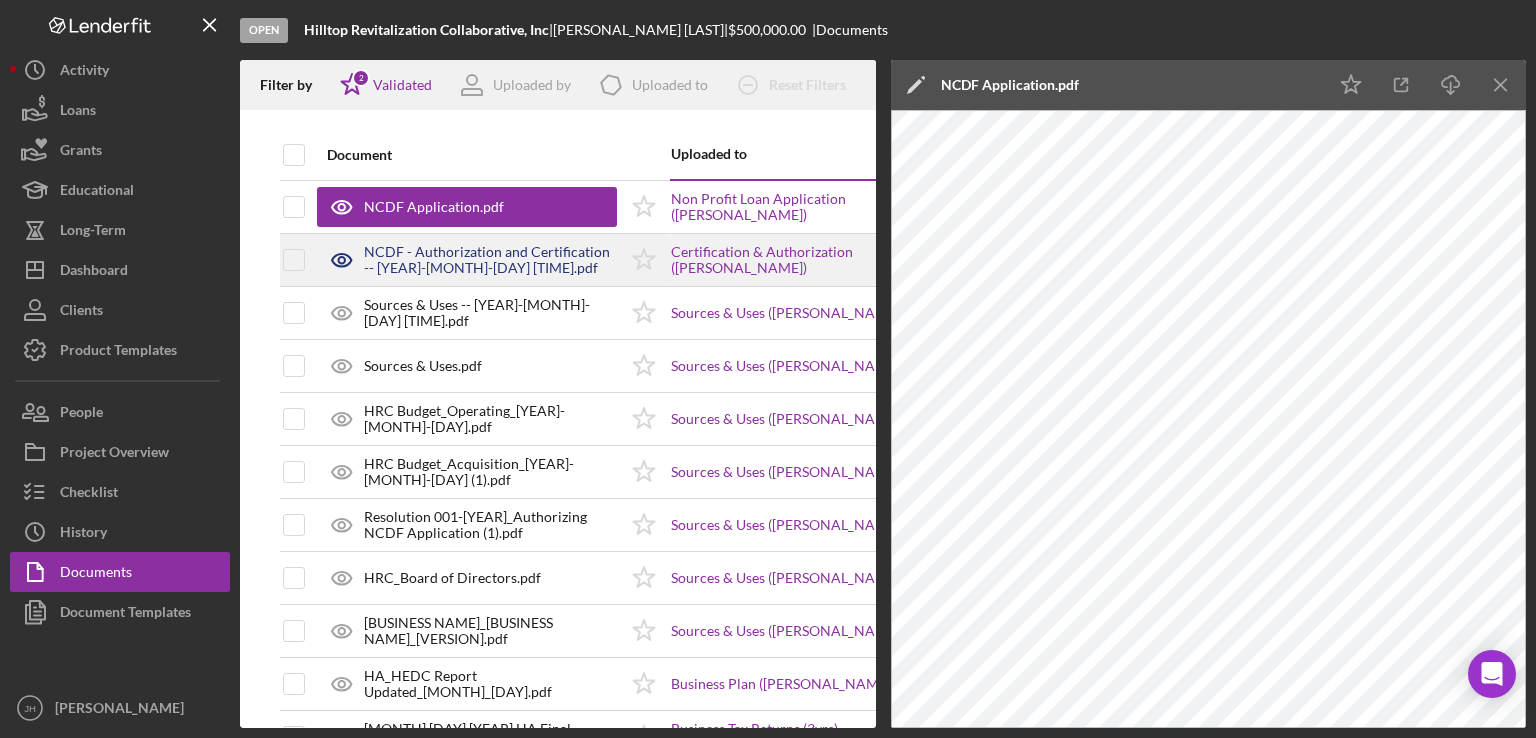 click on "NCDF - Authorization and Certification -- [YEAR]-[MONTH]-[DAY] [TIME].pdf" at bounding box center (490, 260) 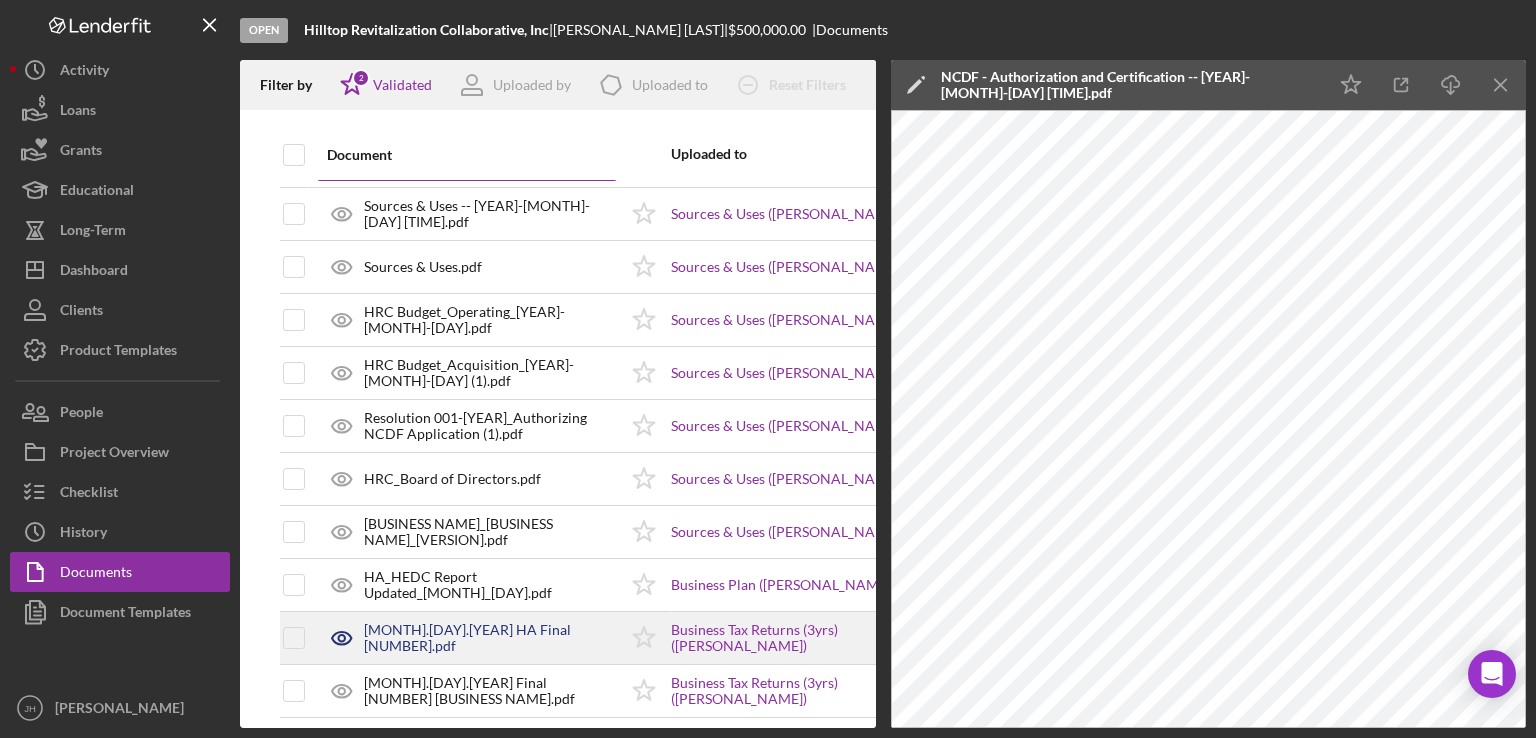 scroll, scrollTop: 300, scrollLeft: 0, axis: vertical 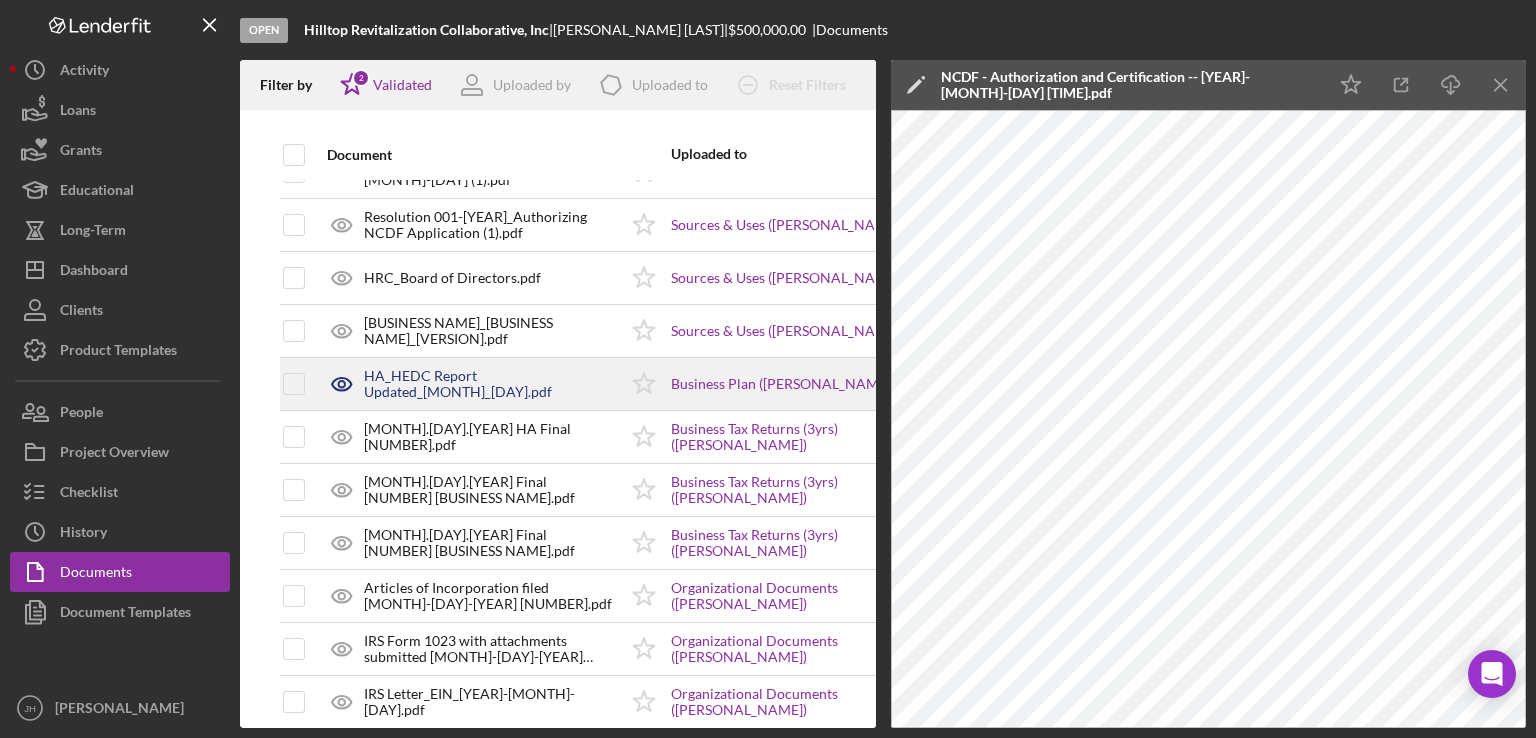 click on "HA_HEDC Report Updated_[MONTH]_[DAY].pdf" at bounding box center (490, 384) 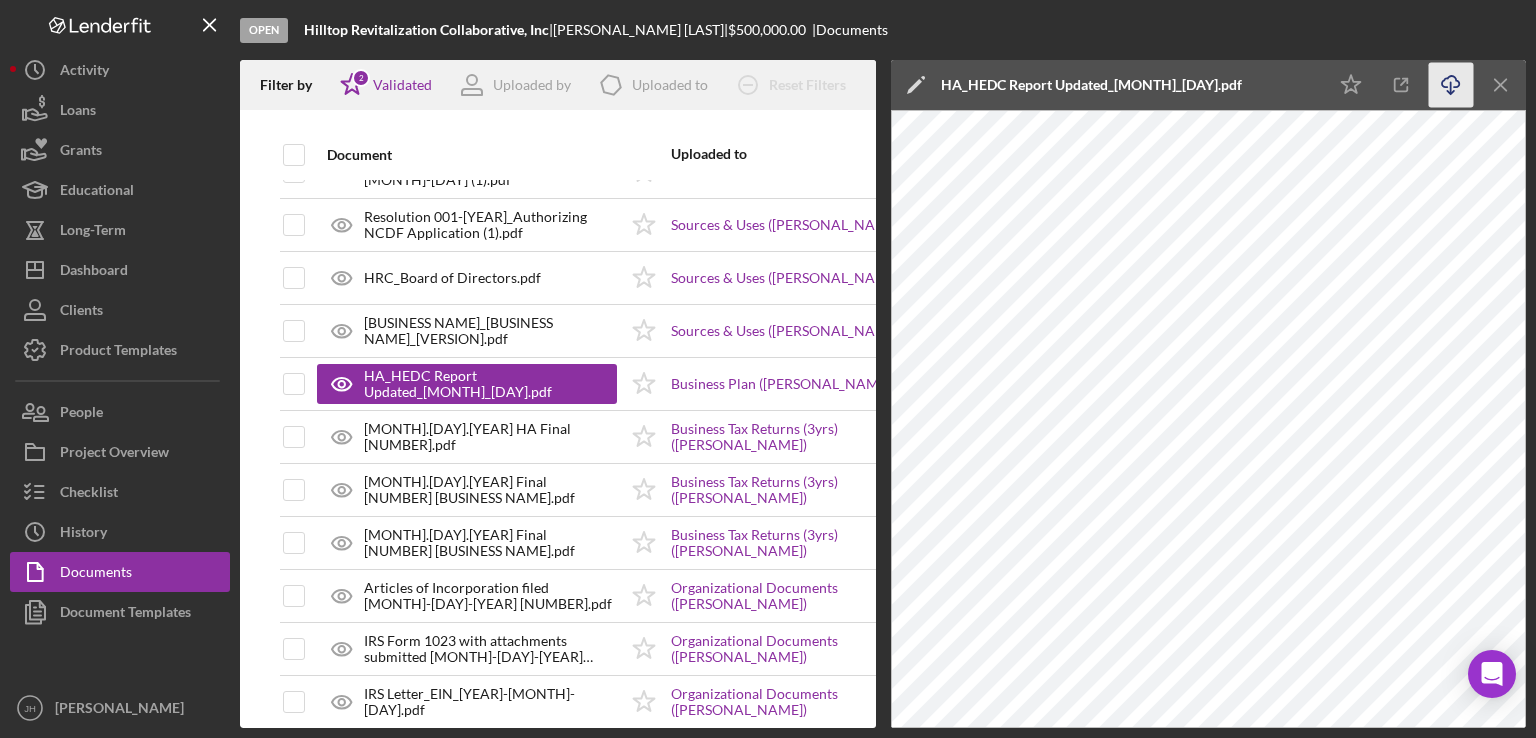 click on "Icon/Download" 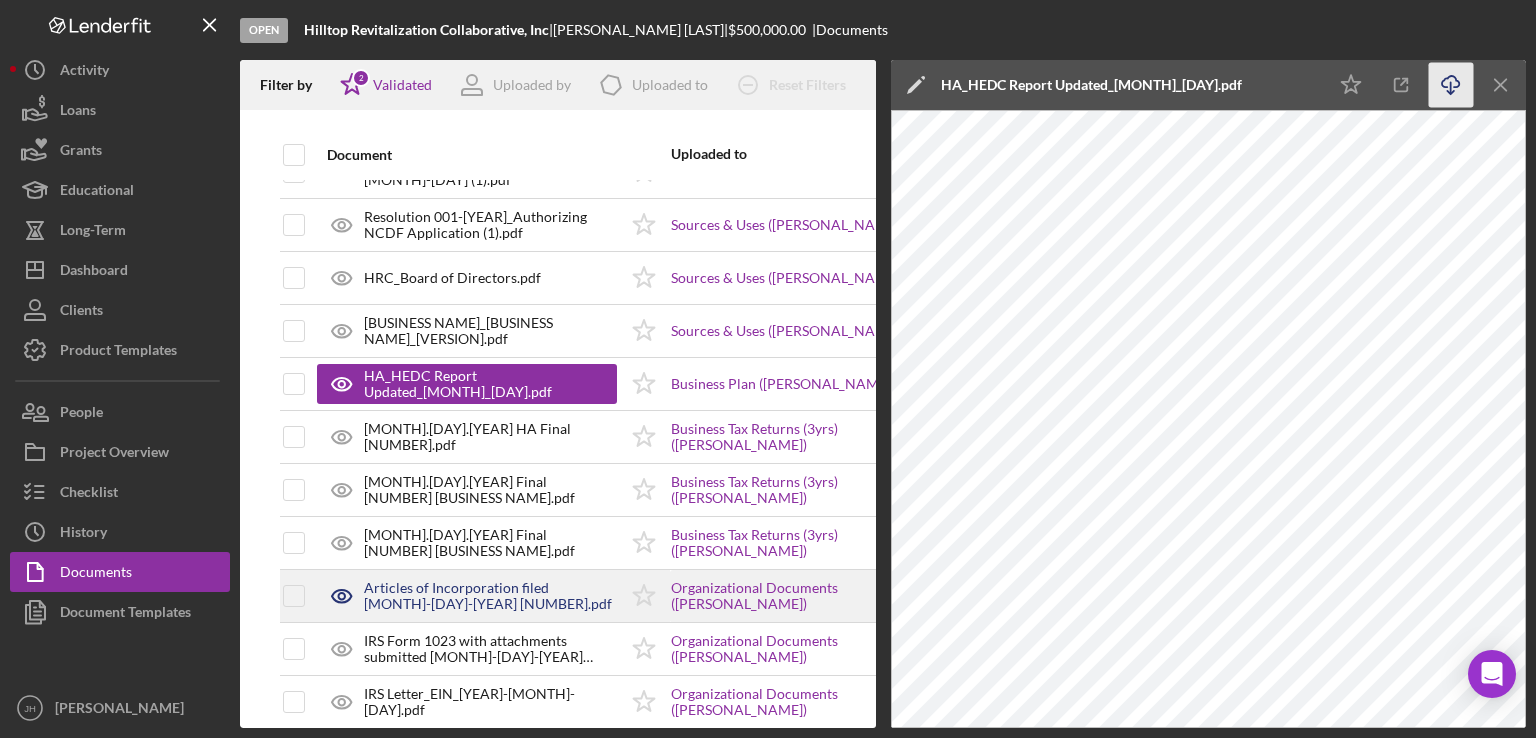 click on "Articles of Incorporation filed [MONTH]-[DAY]-[YEAR] [NUMBER].pdf" at bounding box center [490, 596] 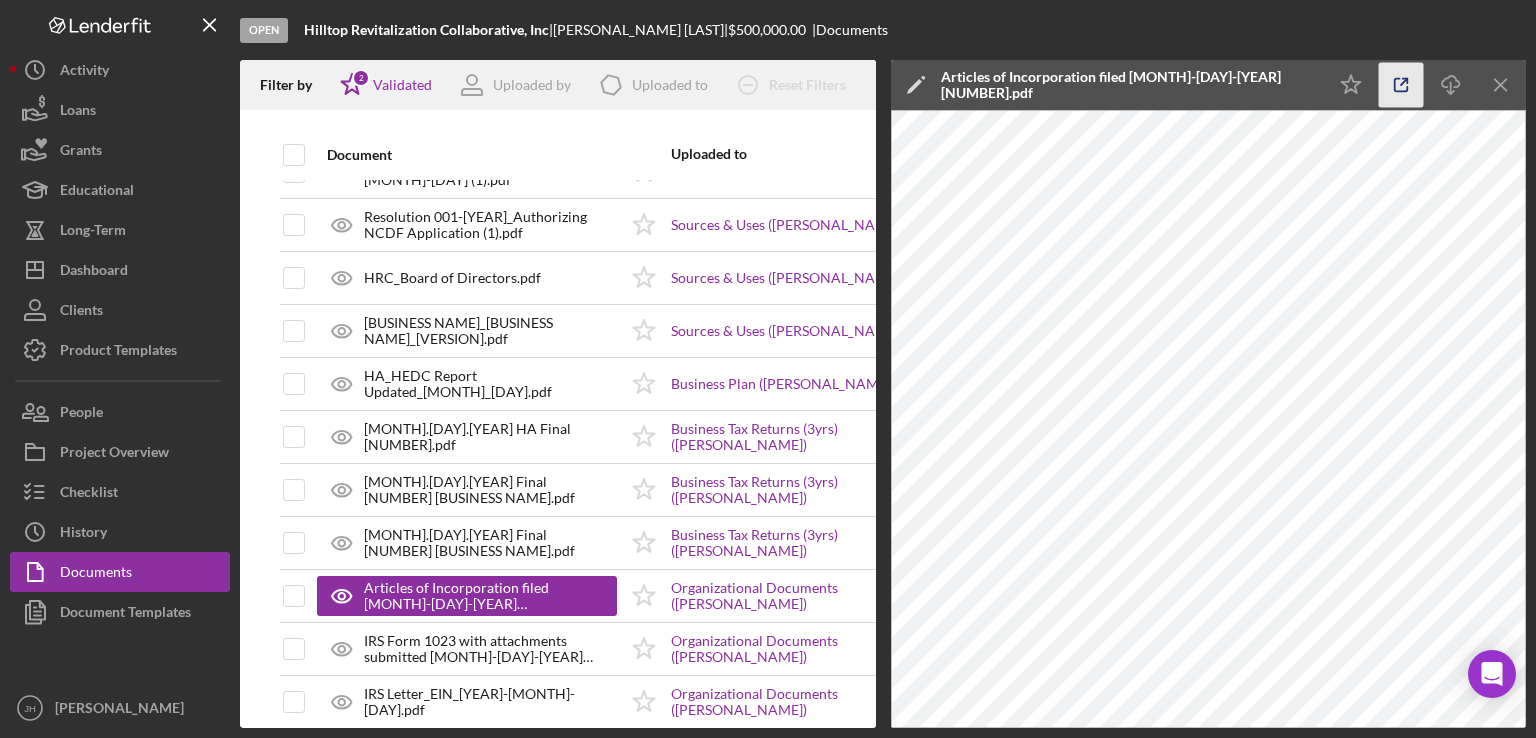 click 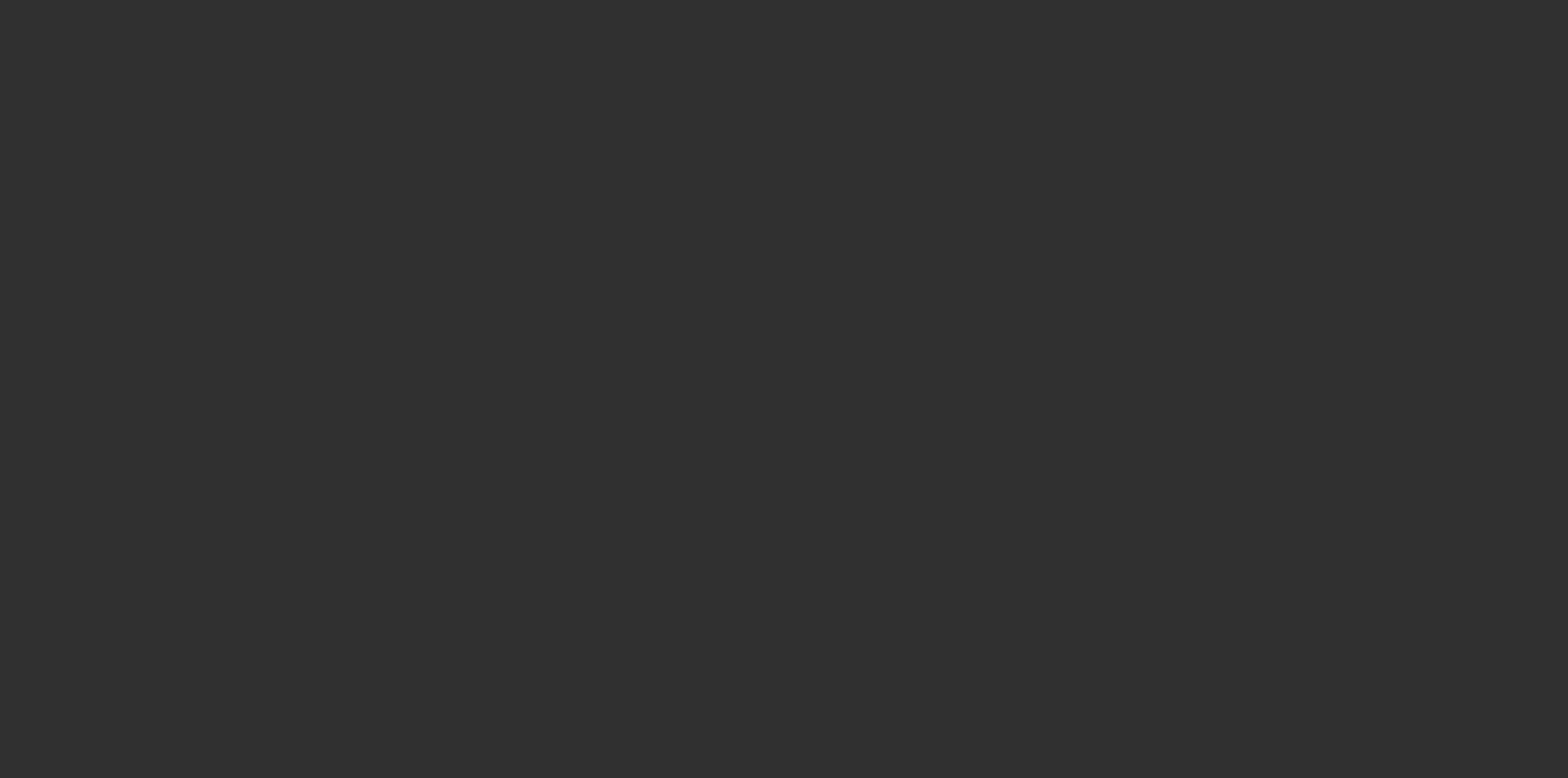 scroll, scrollTop: 0, scrollLeft: 0, axis: both 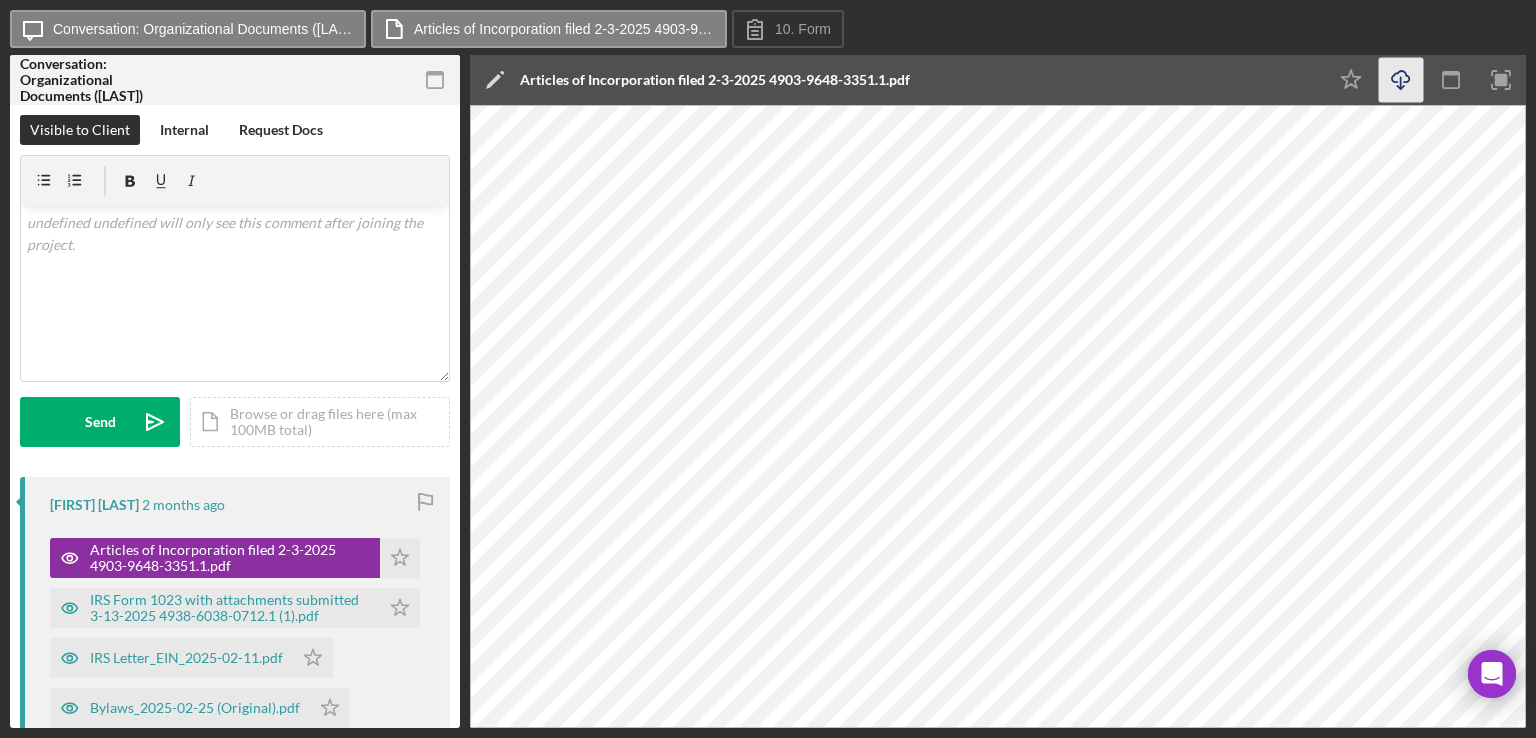 click on "Icon/Download" 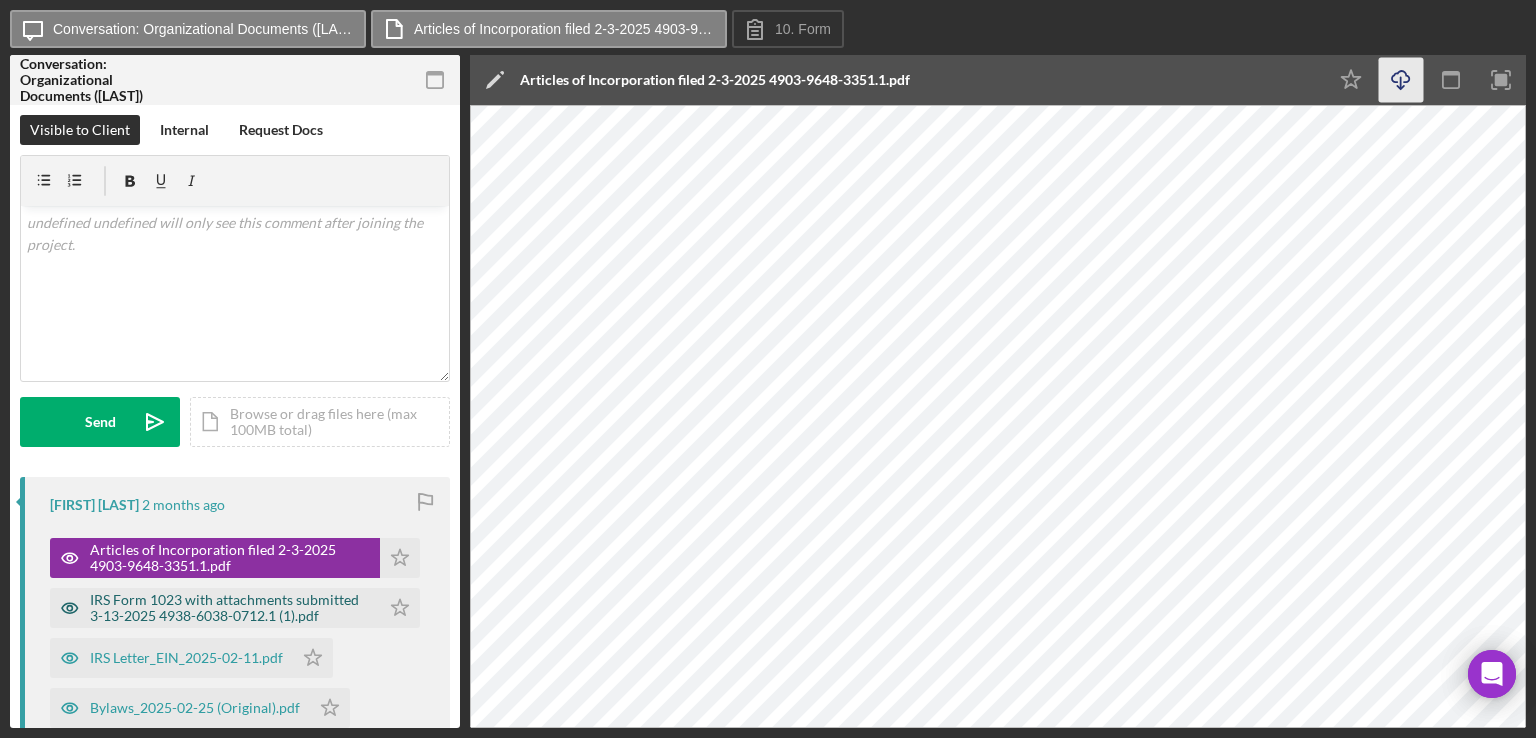 click on "IRS Form 1023 with attachments submitted 3-13-2025 4938-6038-0712.1 (1).pdf" at bounding box center (230, 608) 